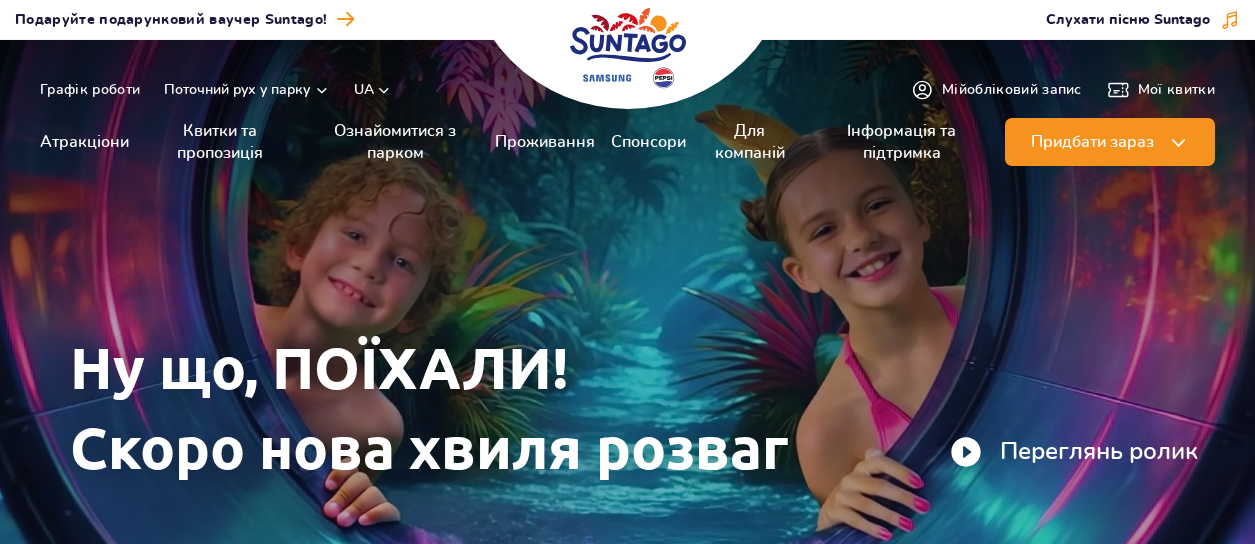scroll, scrollTop: 0, scrollLeft: 0, axis: both 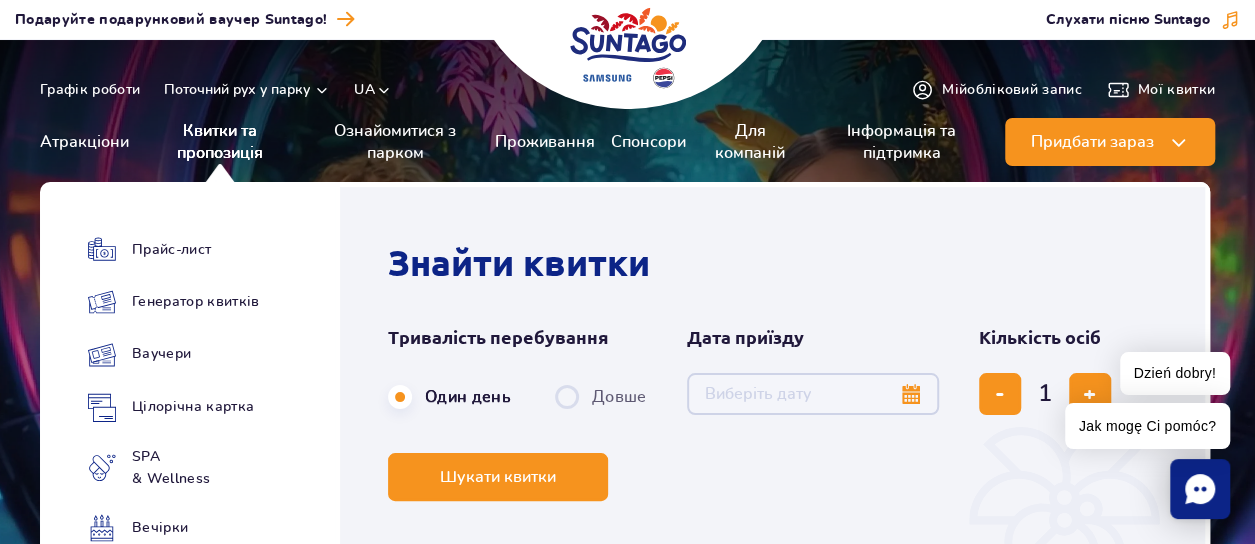 click on "Квитки та пропозиція" at bounding box center [220, 142] 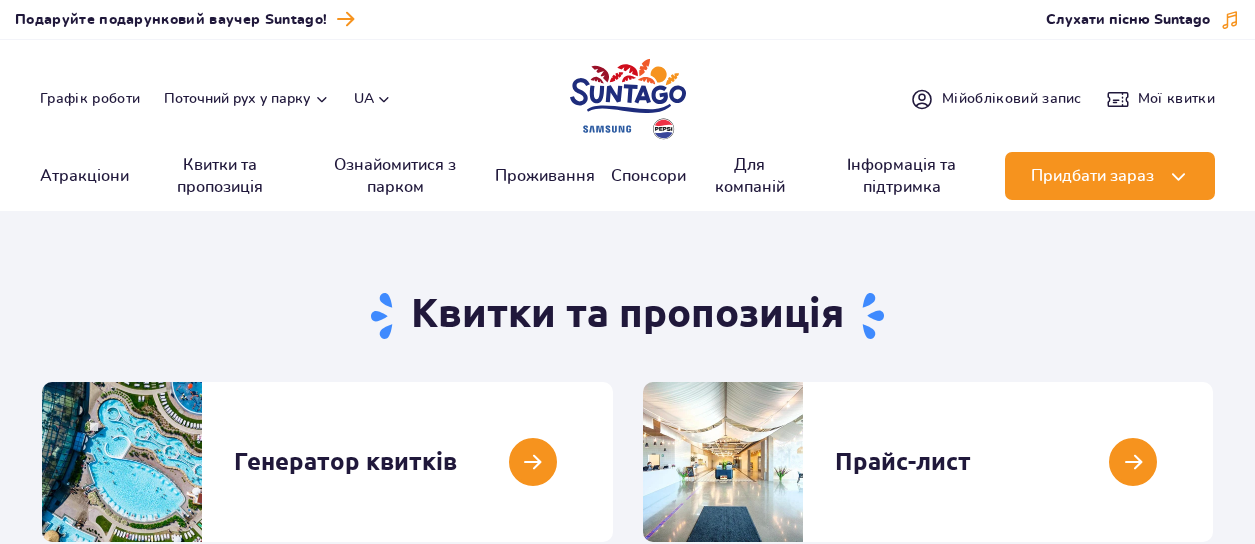 scroll, scrollTop: 0, scrollLeft: 0, axis: both 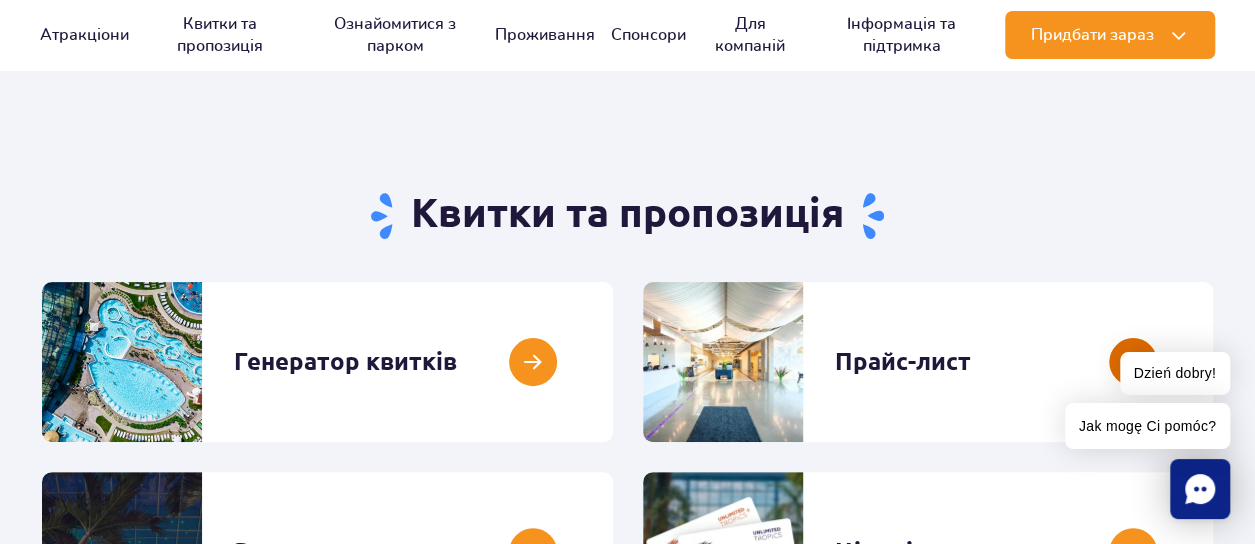 click at bounding box center (1213, 362) 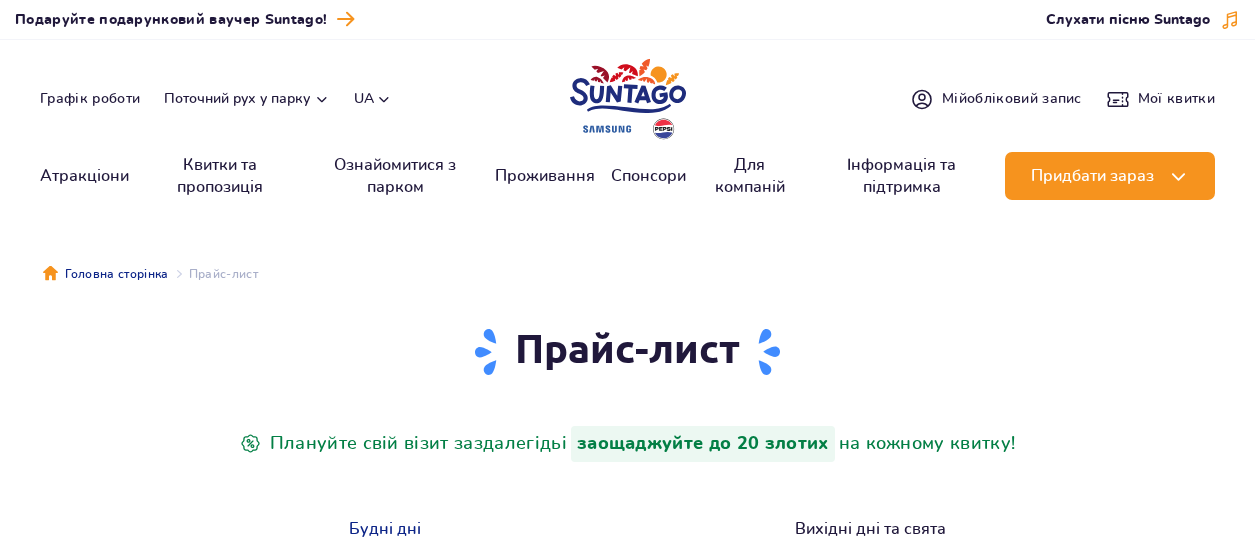 scroll, scrollTop: 0, scrollLeft: 0, axis: both 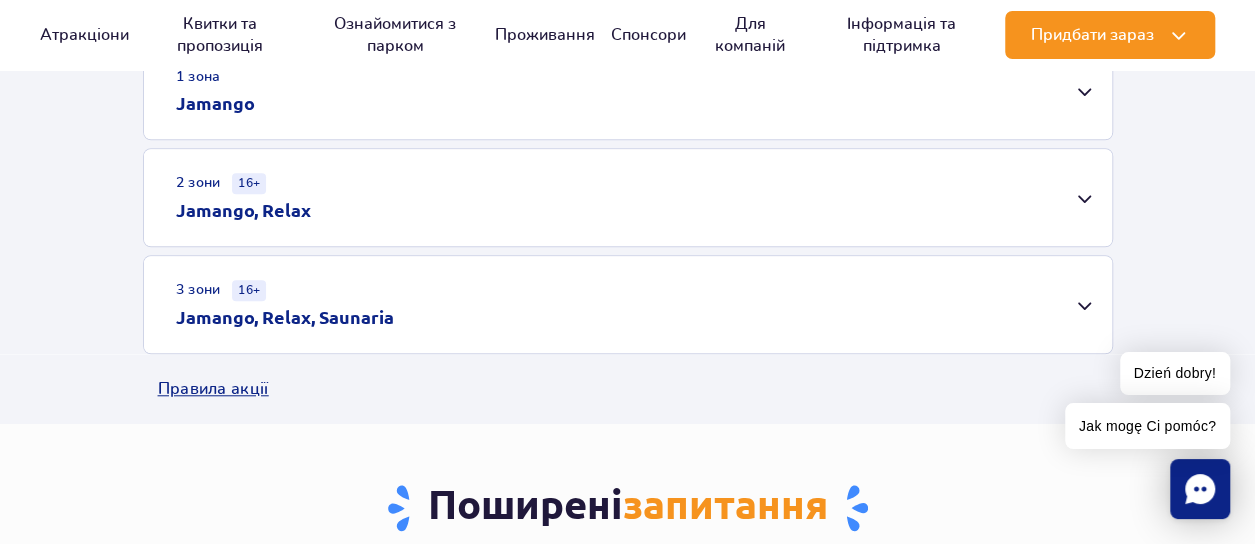 click on "Jamango, Relax" at bounding box center [243, 210] 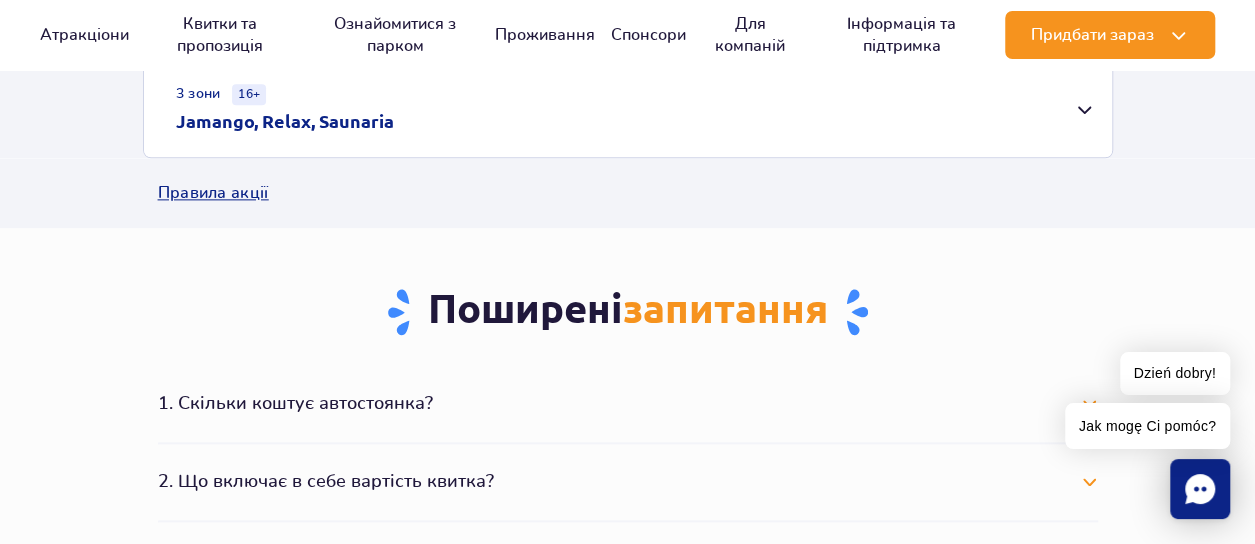 scroll, scrollTop: 1300, scrollLeft: 0, axis: vertical 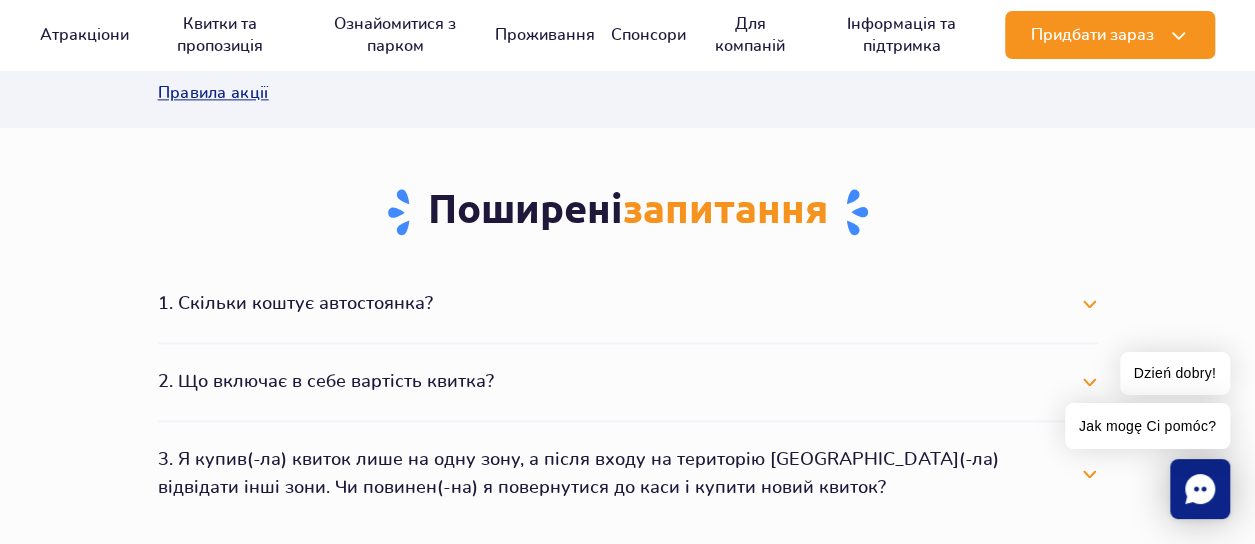 click on "1. Скільки коштує автостоянка?" at bounding box center [628, 304] 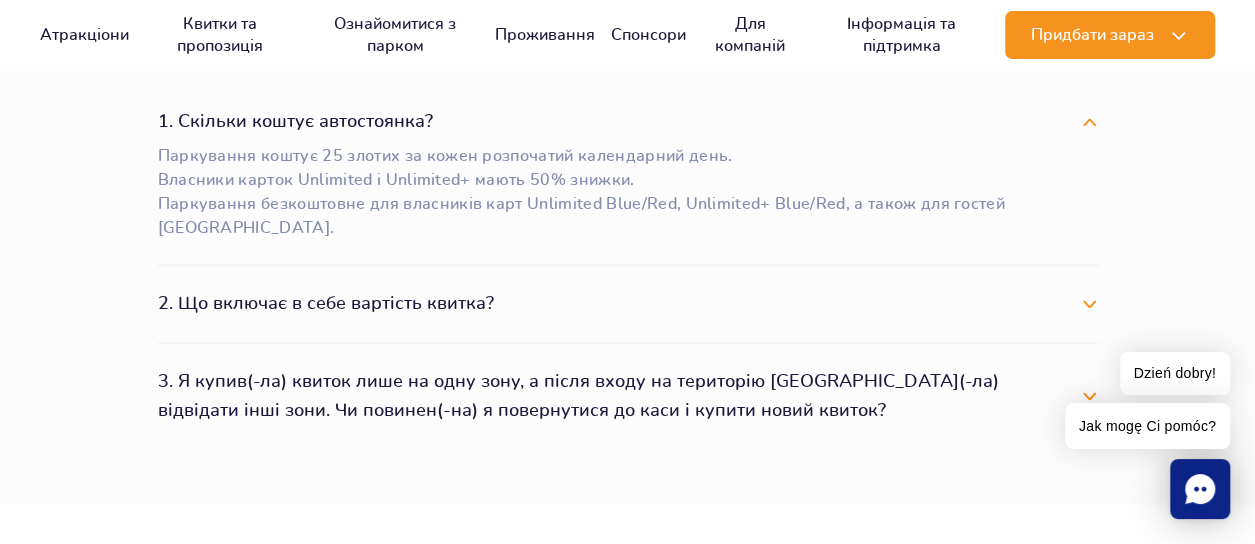scroll, scrollTop: 1500, scrollLeft: 0, axis: vertical 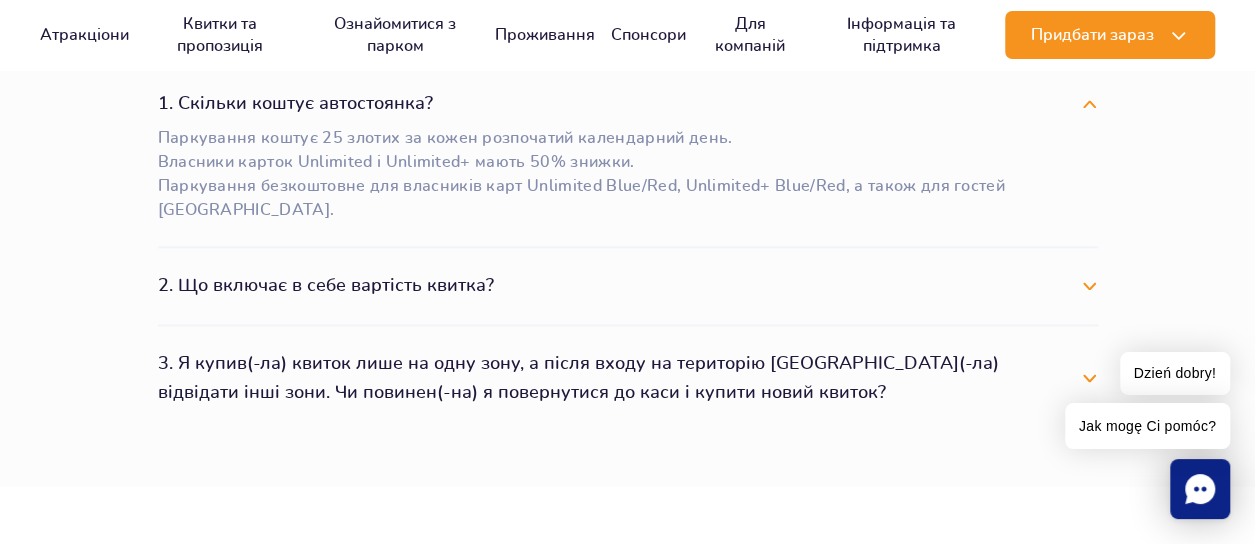 click on "2. Що включає в себе вартість квитка?" at bounding box center (628, 286) 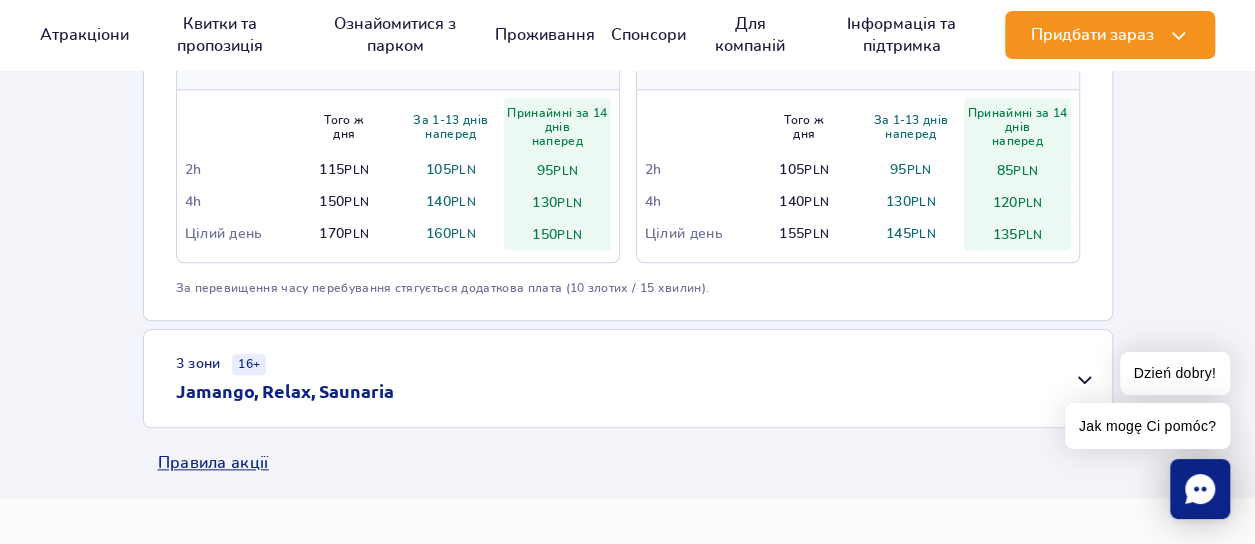 scroll, scrollTop: 900, scrollLeft: 0, axis: vertical 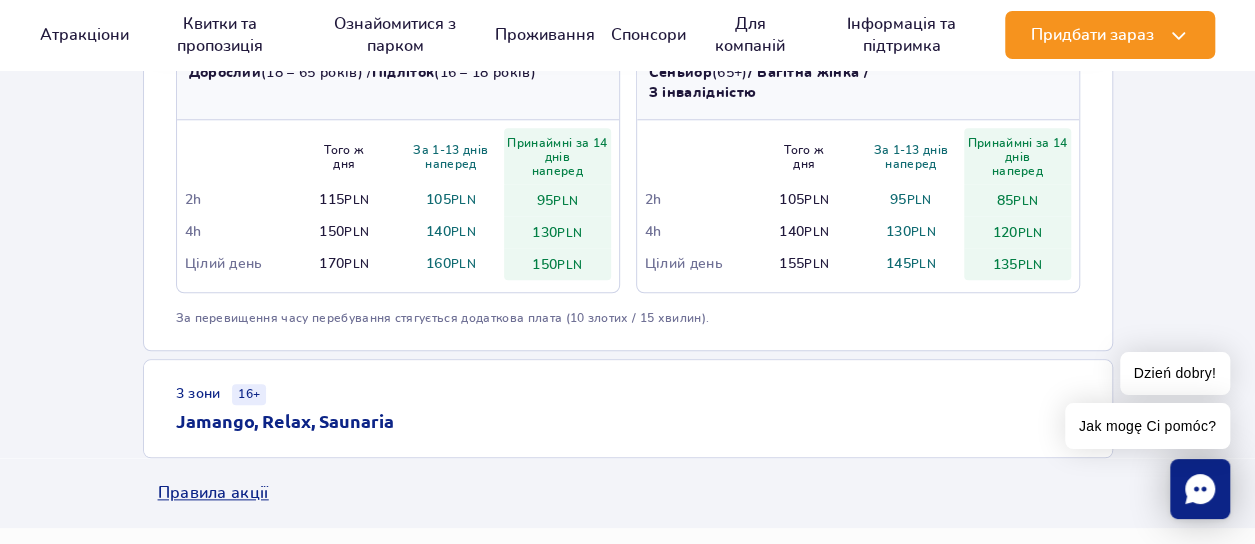 click on "Jamango, Relax, Saunaria" at bounding box center (285, 421) 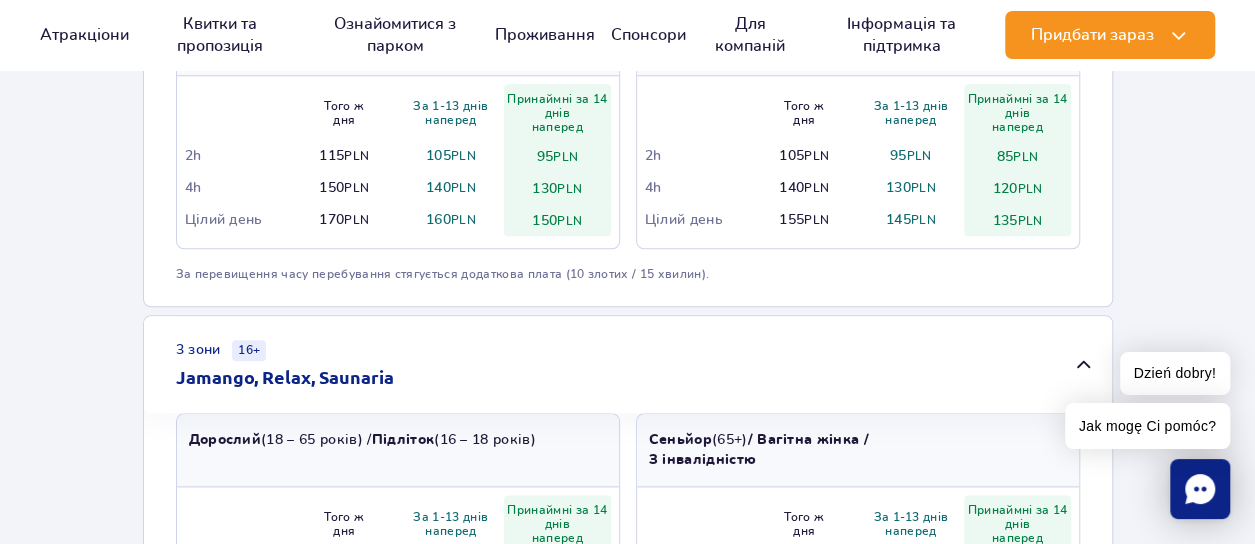 scroll, scrollTop: 900, scrollLeft: 0, axis: vertical 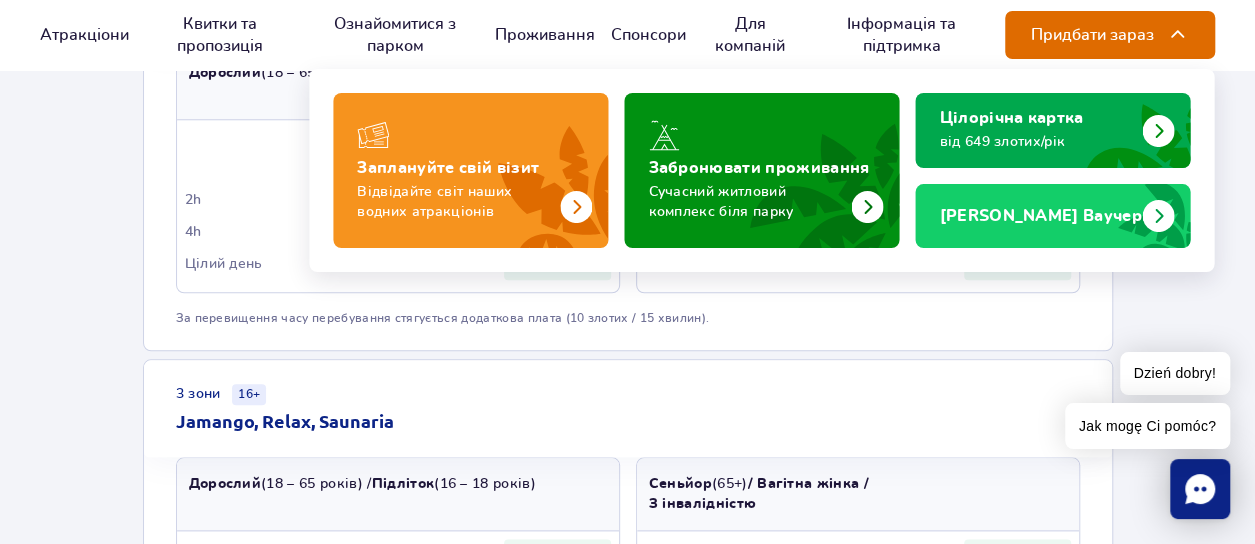click on "Придбати зараз" at bounding box center (1092, 35) 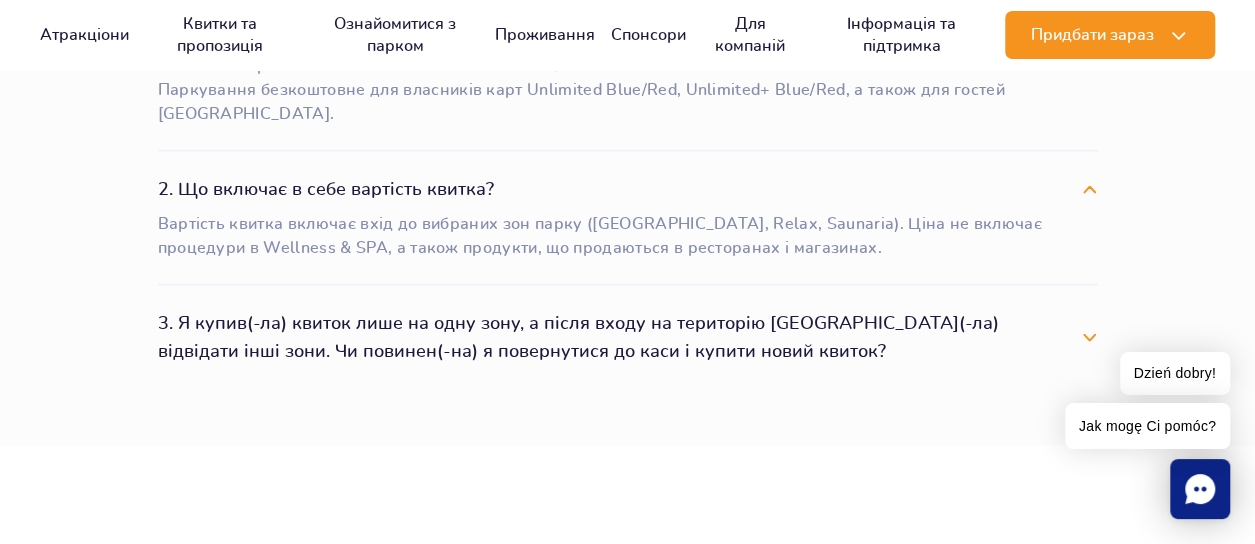 scroll, scrollTop: 1400, scrollLeft: 0, axis: vertical 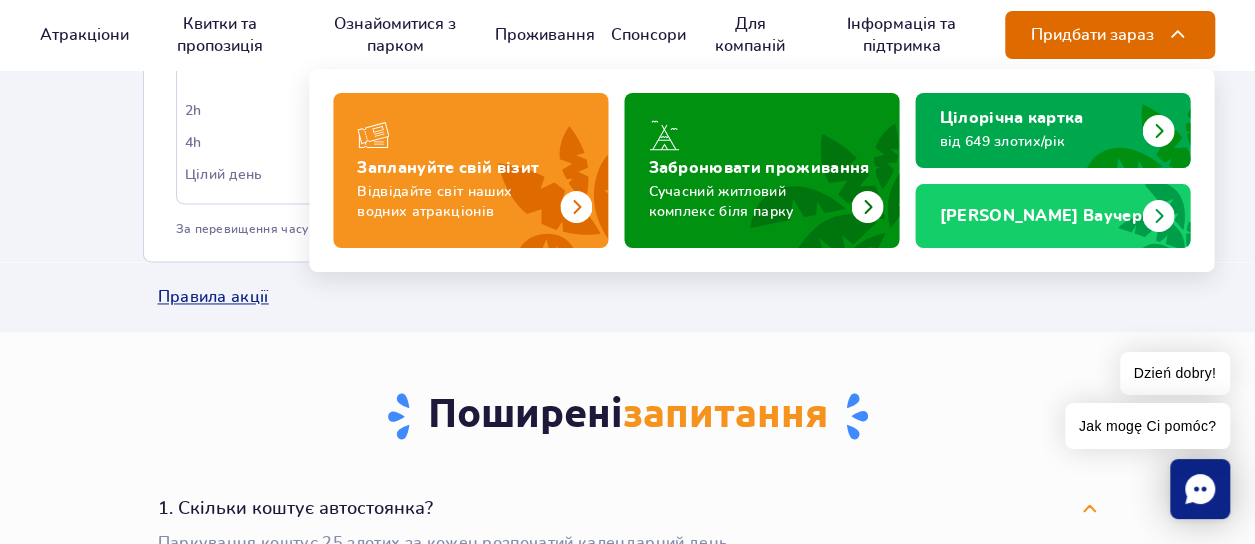 click on "Придбати зараз" at bounding box center (1092, 35) 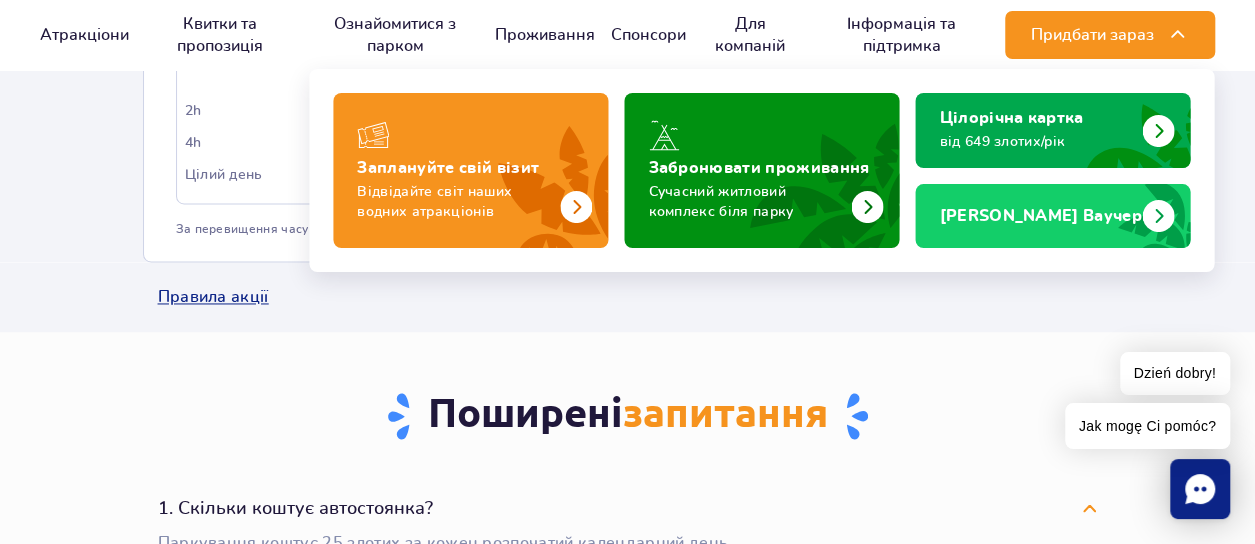 click on "Правила акції" at bounding box center [627, 297] 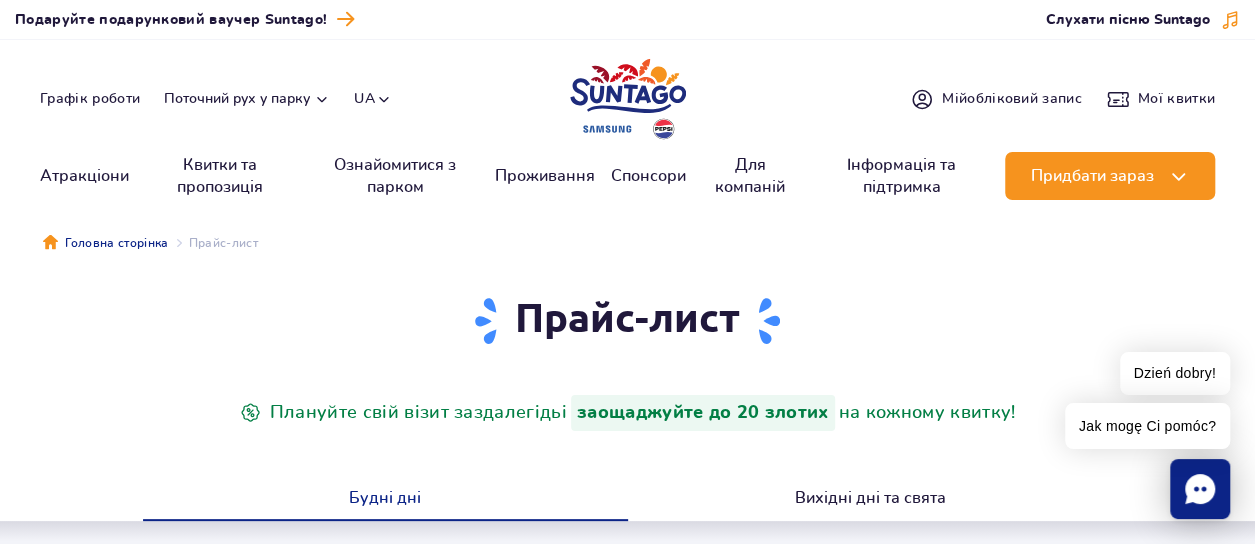 scroll, scrollTop: 0, scrollLeft: 0, axis: both 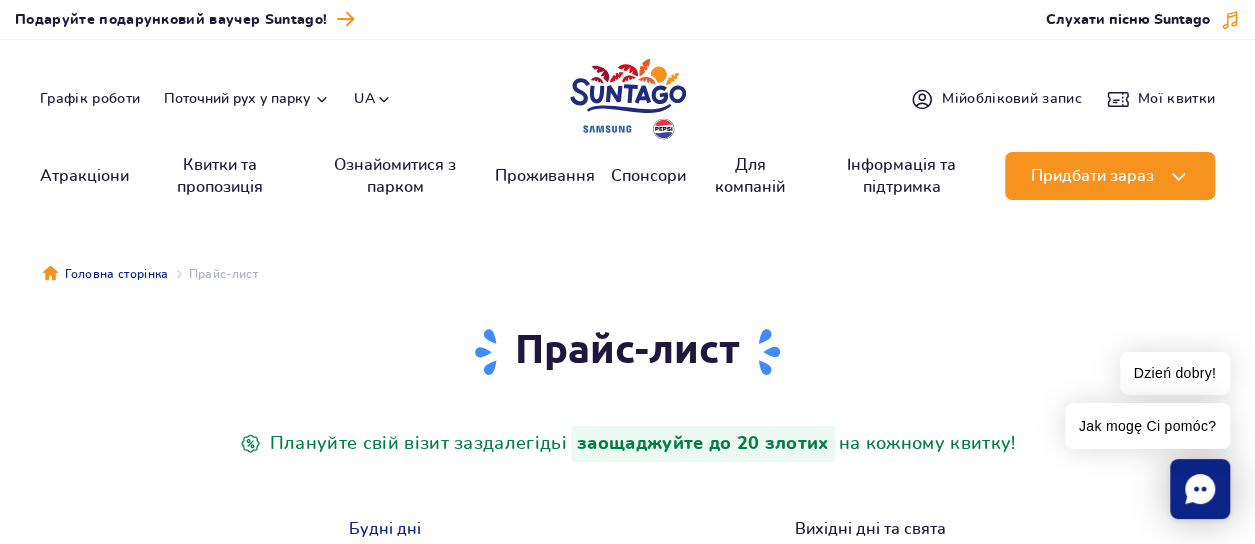 click on "UA" at bounding box center (373, 99) 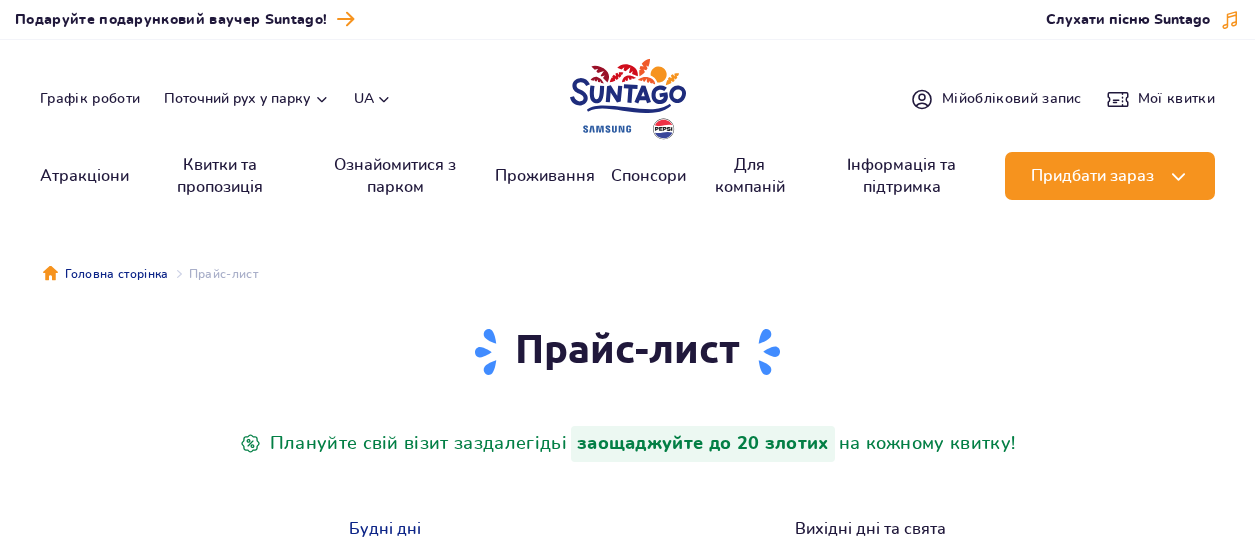 scroll, scrollTop: 0, scrollLeft: 0, axis: both 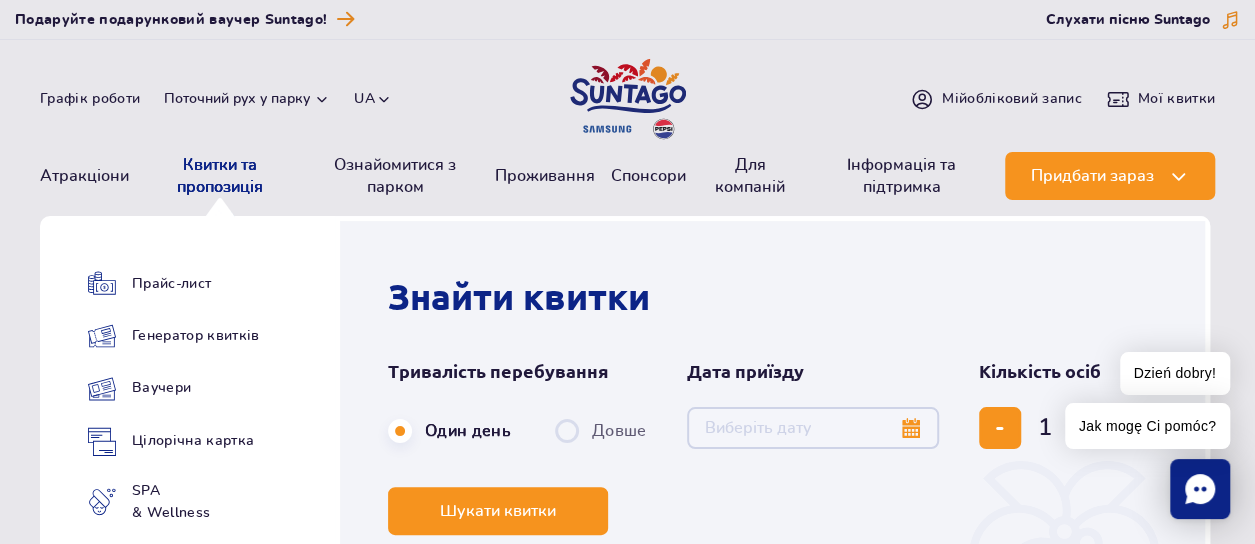click on "Квитки та пропозиція" at bounding box center [220, 176] 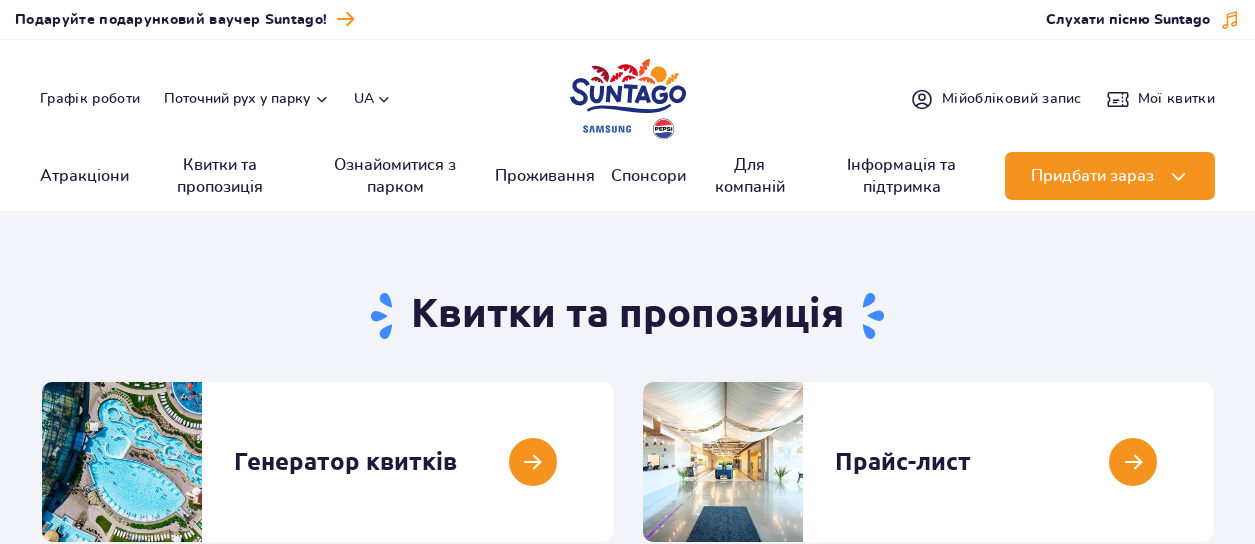 scroll, scrollTop: 0, scrollLeft: 0, axis: both 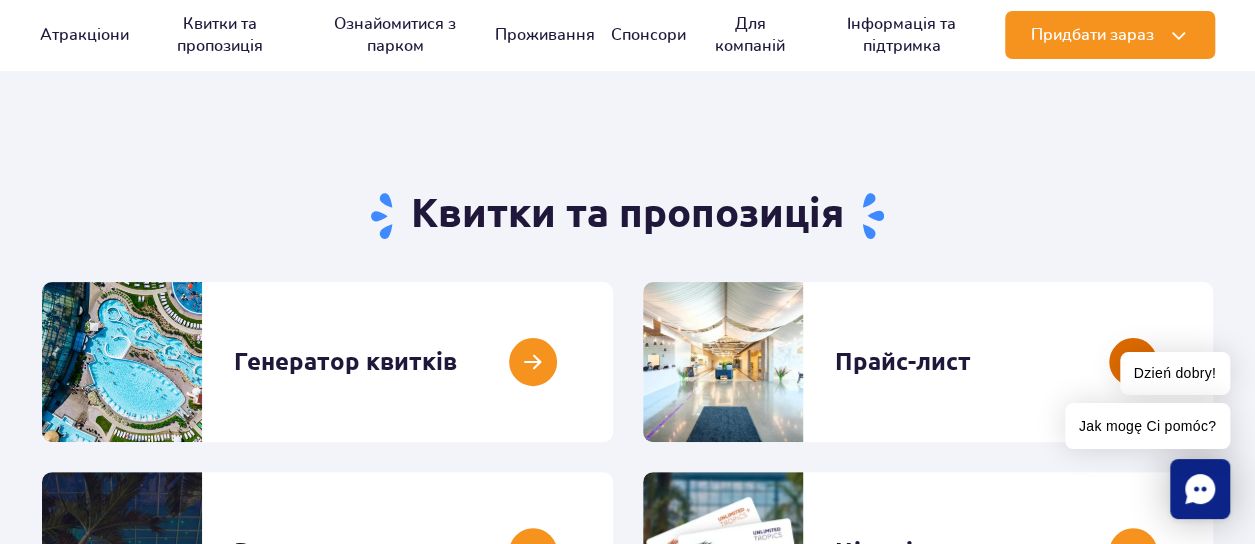 click at bounding box center [1213, 362] 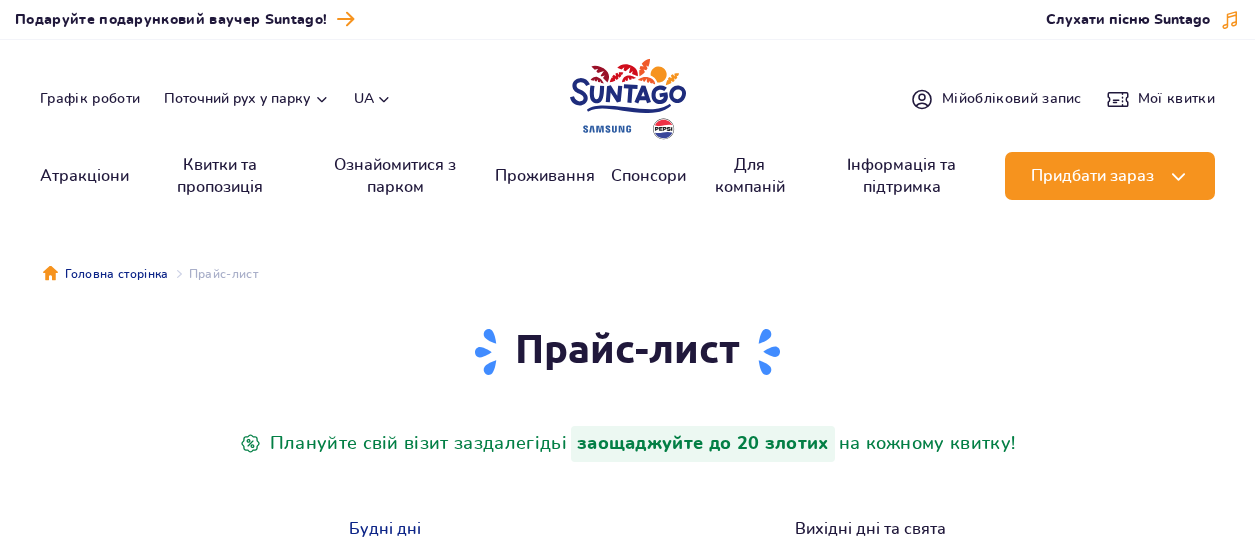 scroll, scrollTop: 0, scrollLeft: 0, axis: both 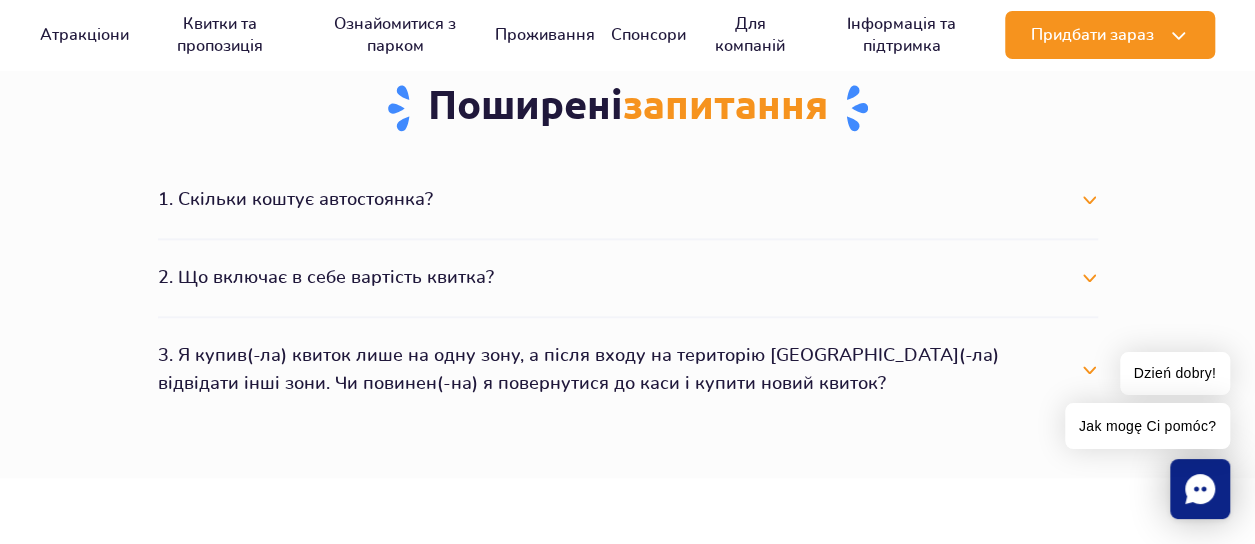 click on "1. Скільки коштує автостоянка?" at bounding box center [628, 200] 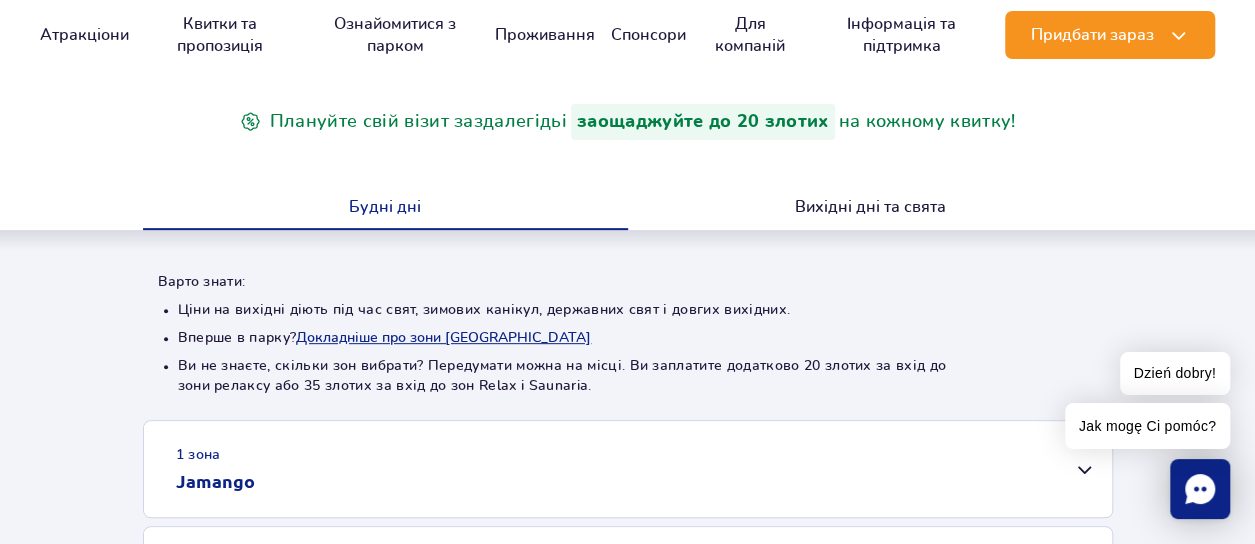 scroll, scrollTop: 300, scrollLeft: 0, axis: vertical 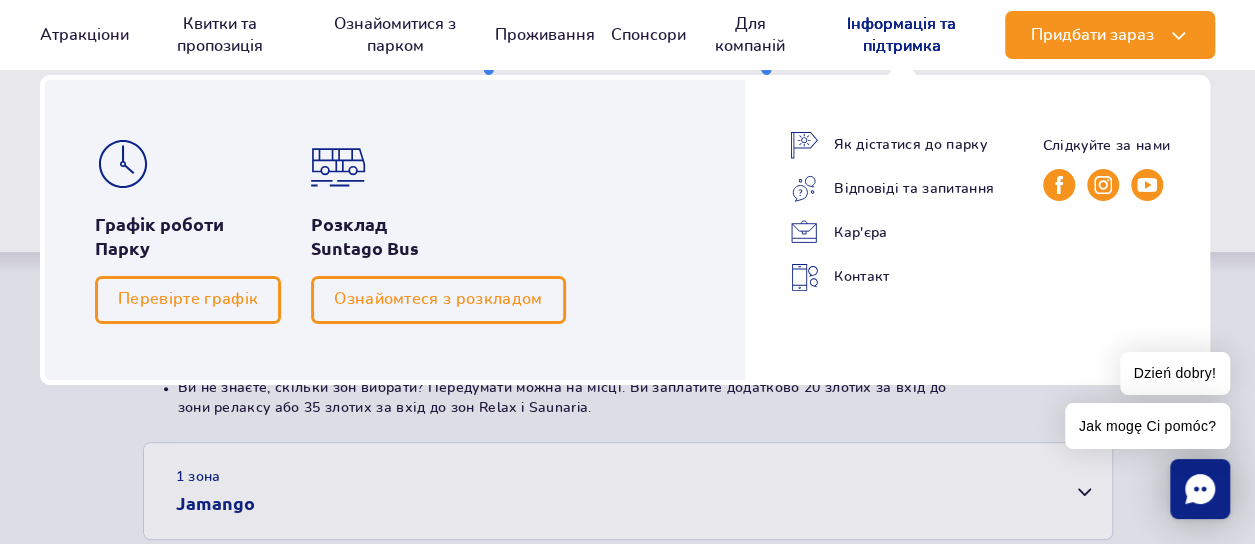 click on "Інформація та підтримка" at bounding box center (901, 35) 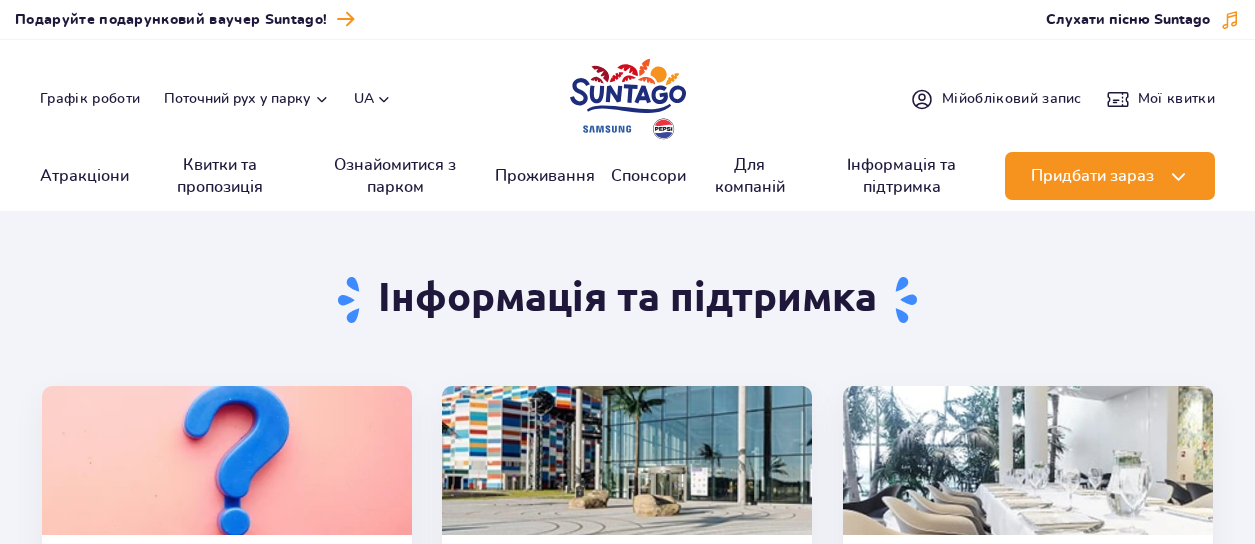 scroll, scrollTop: 0, scrollLeft: 0, axis: both 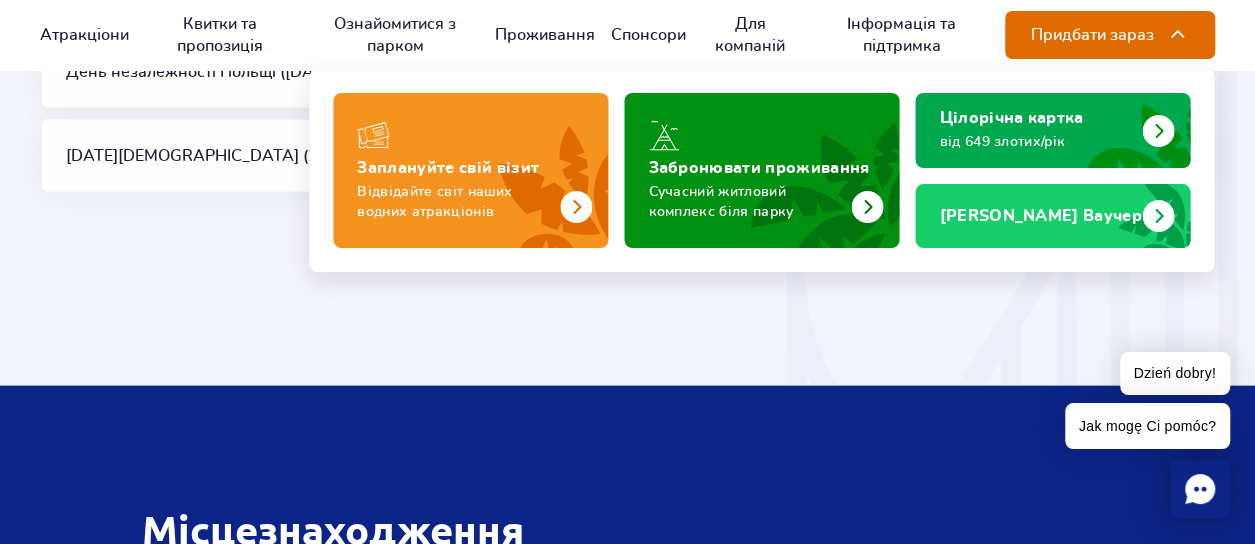 click on "Придбати зараз" at bounding box center [1092, 35] 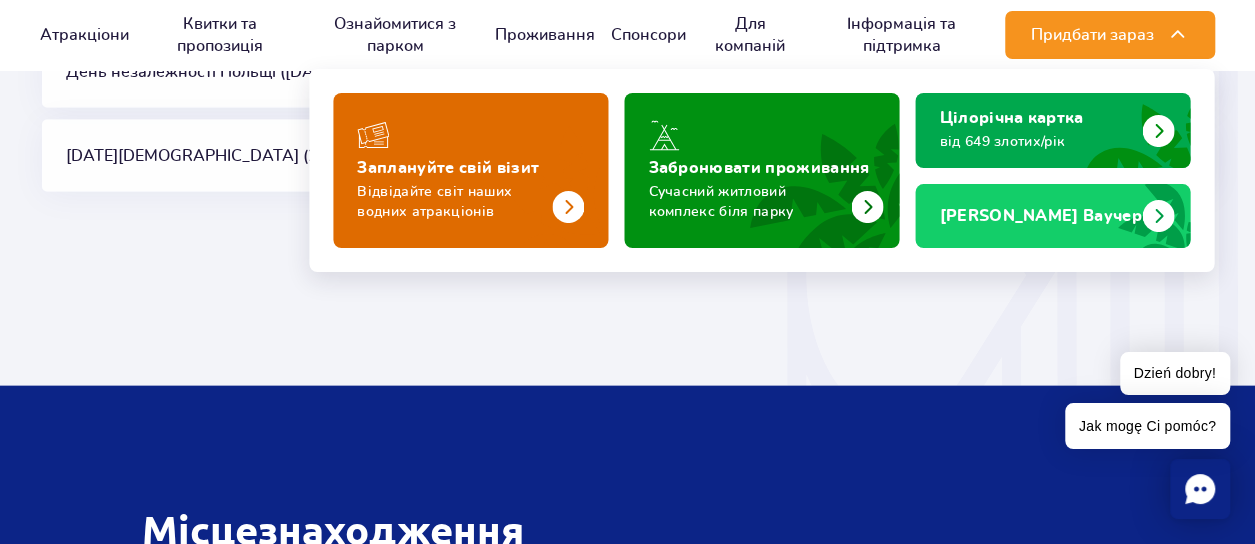 click at bounding box center [470, 170] 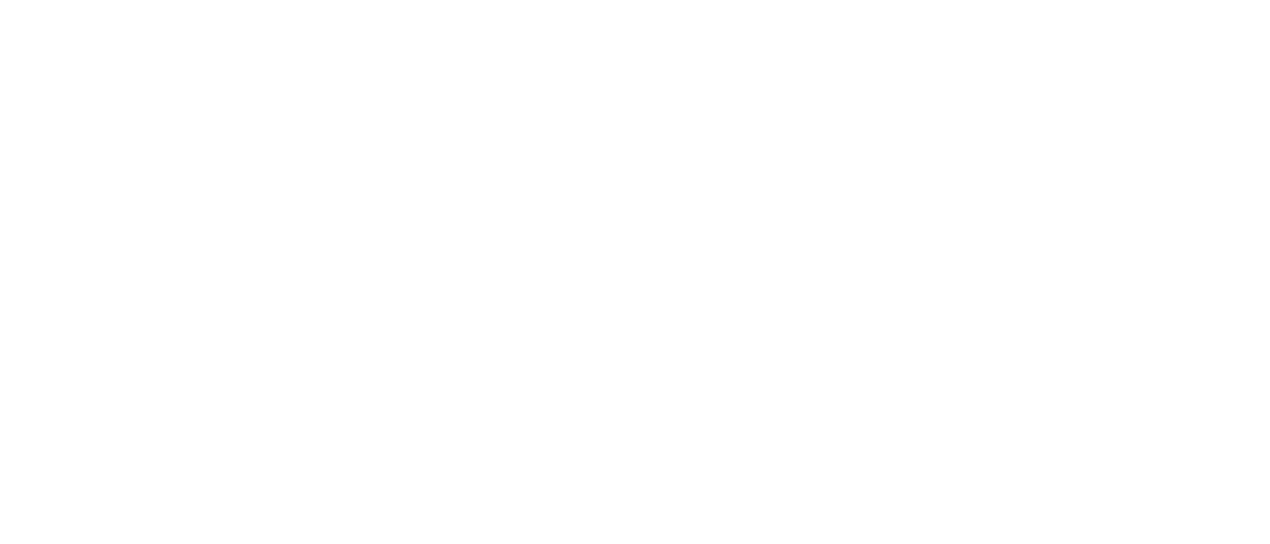 scroll, scrollTop: 0, scrollLeft: 0, axis: both 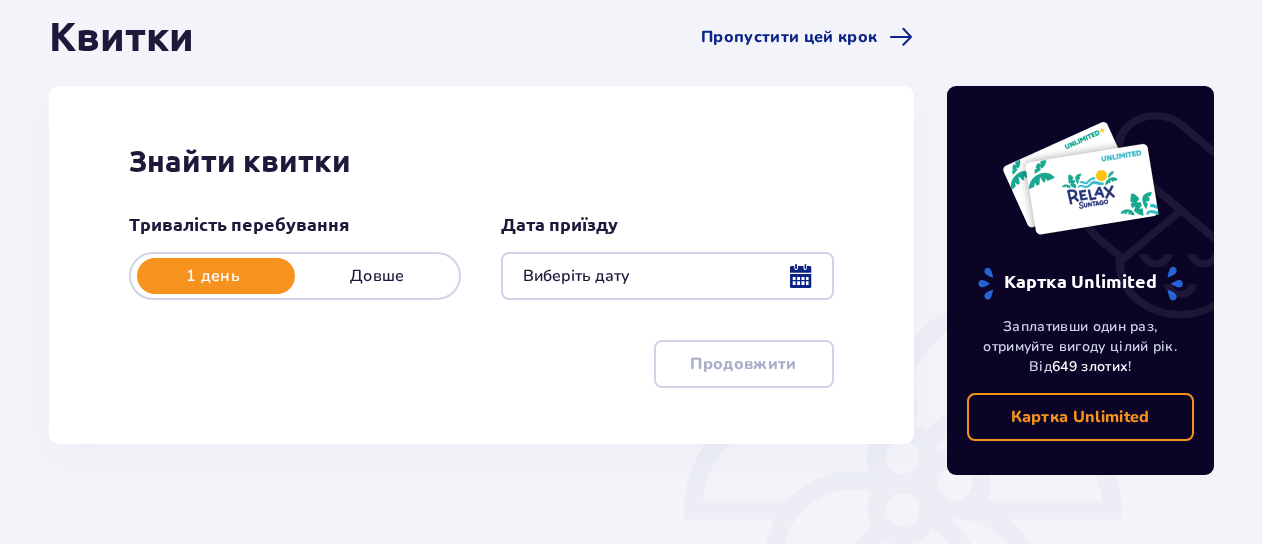 click at bounding box center (667, 276) 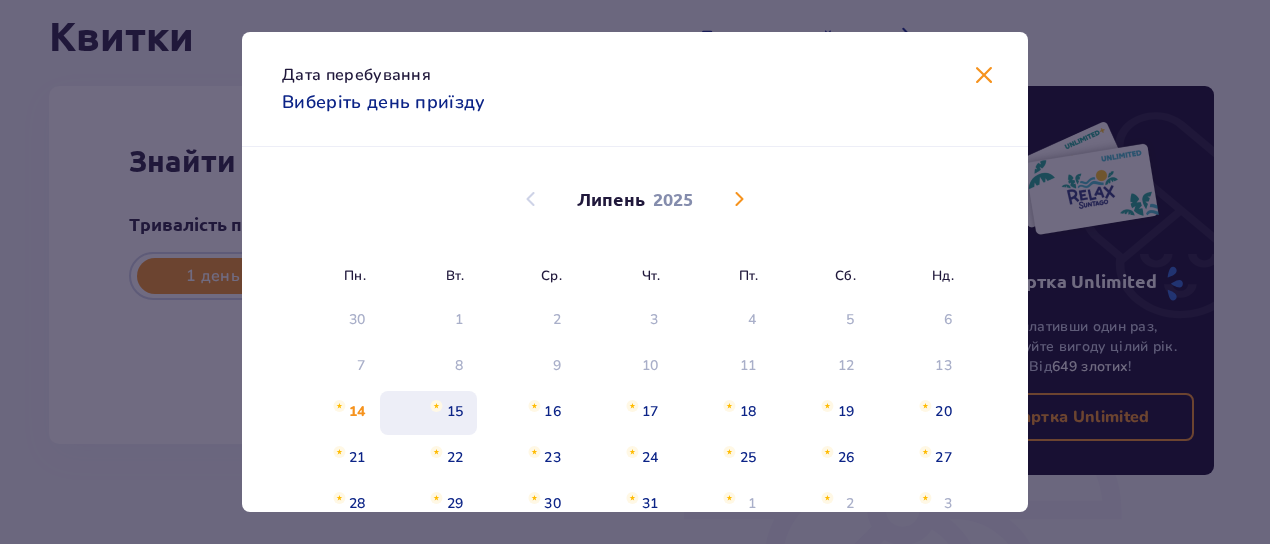 click on "15" at bounding box center (455, 412) 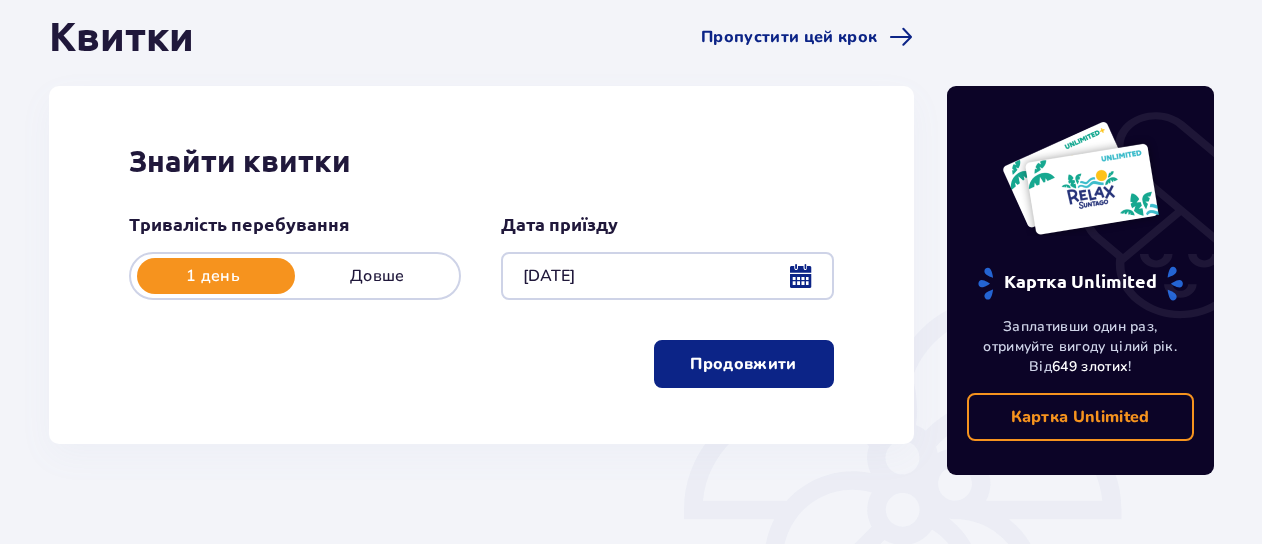 click on "Продовжити" at bounding box center (743, 364) 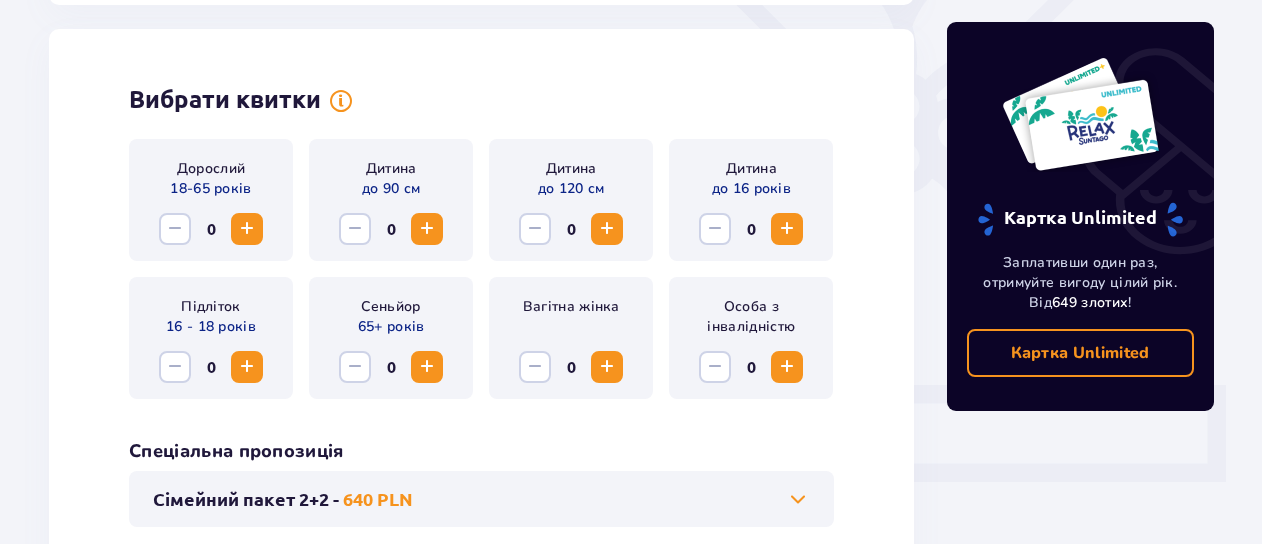 scroll, scrollTop: 556, scrollLeft: 0, axis: vertical 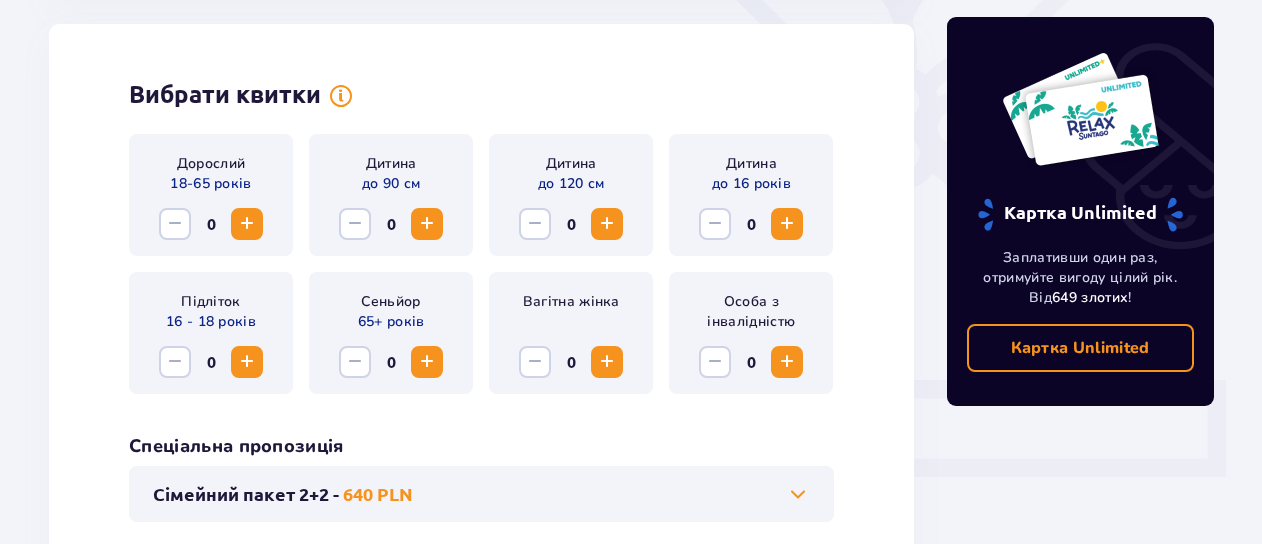 click at bounding box center (247, 224) 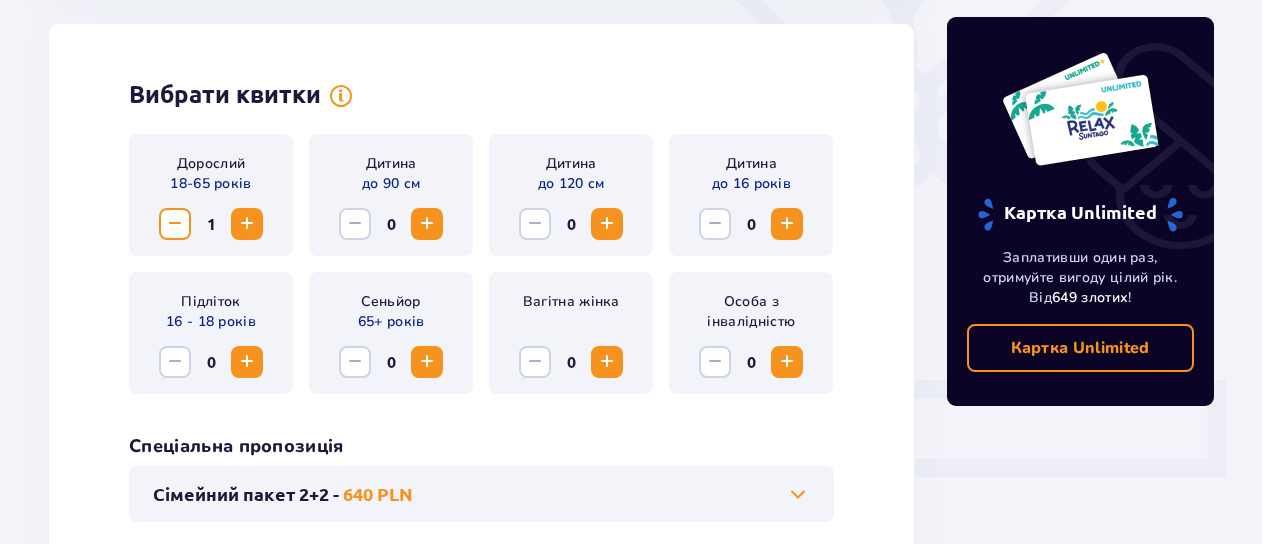 click at bounding box center [247, 224] 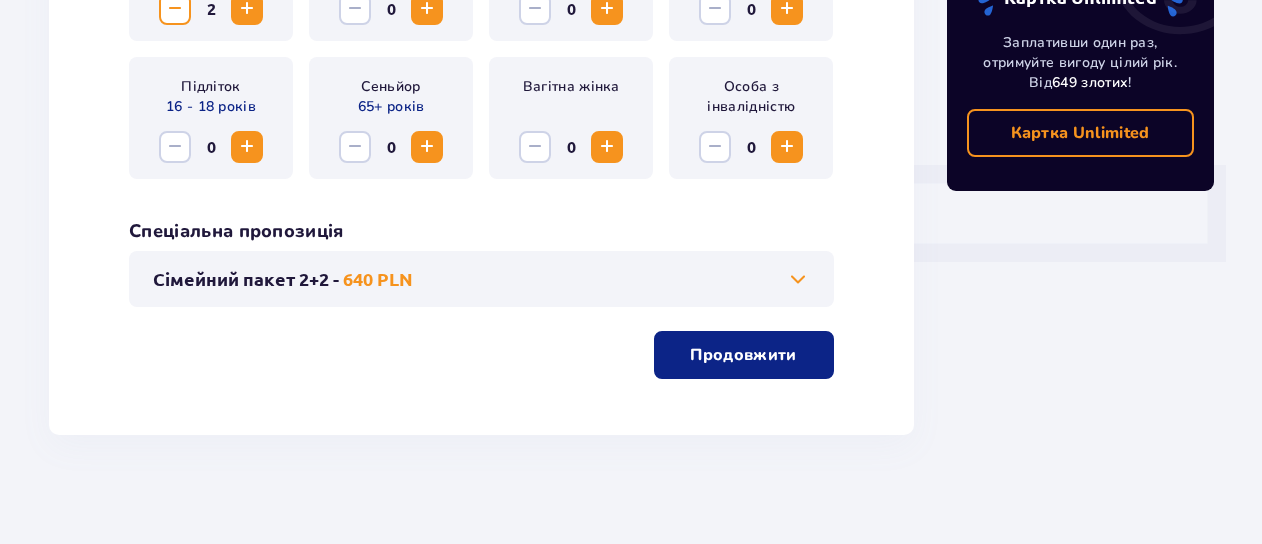 scroll, scrollTop: 782, scrollLeft: 0, axis: vertical 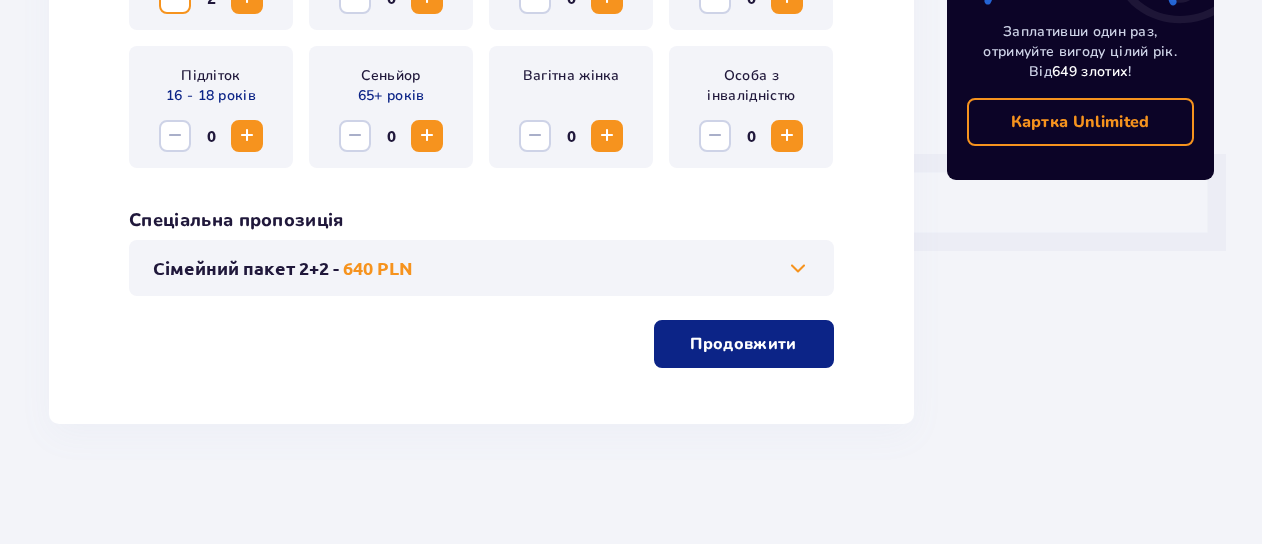 click on "Продовжити" at bounding box center (743, 344) 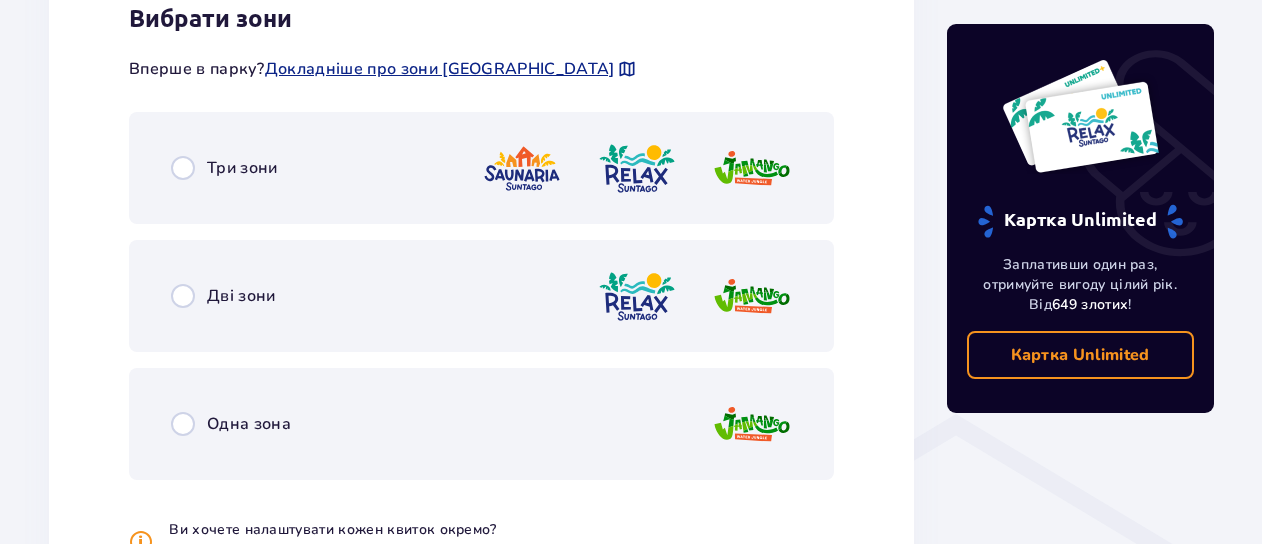 scroll, scrollTop: 1310, scrollLeft: 0, axis: vertical 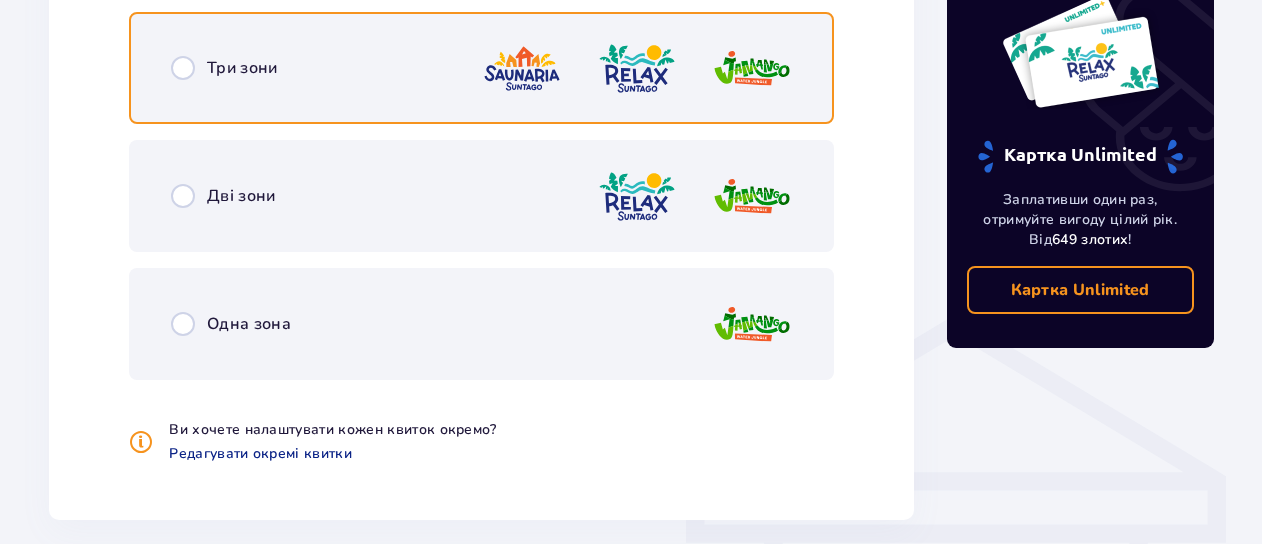 click at bounding box center (183, 68) 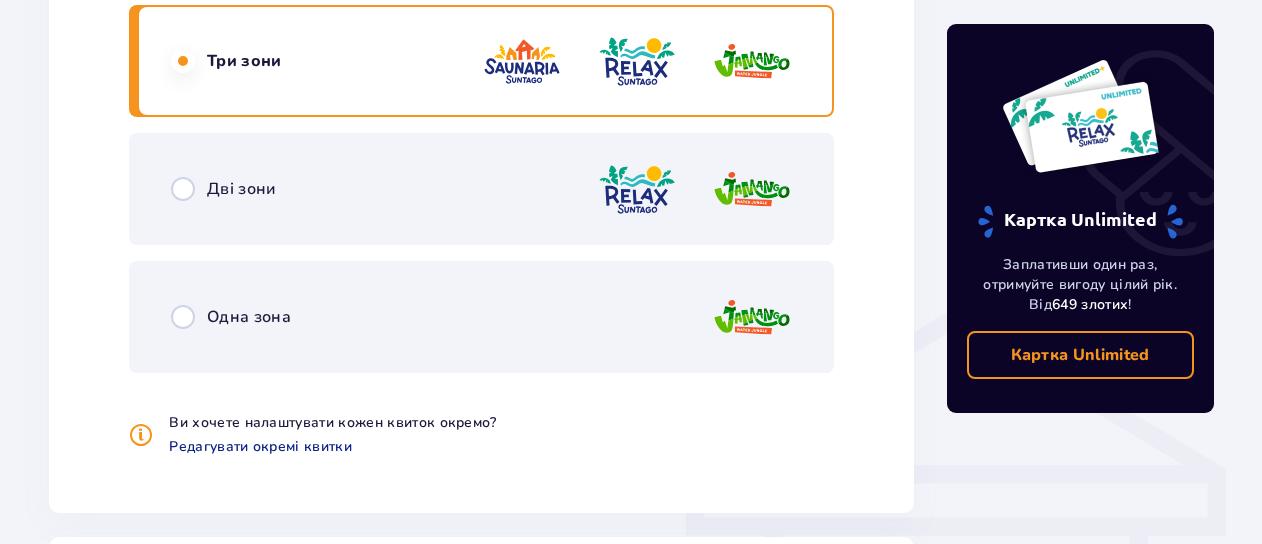 scroll, scrollTop: 1106, scrollLeft: 0, axis: vertical 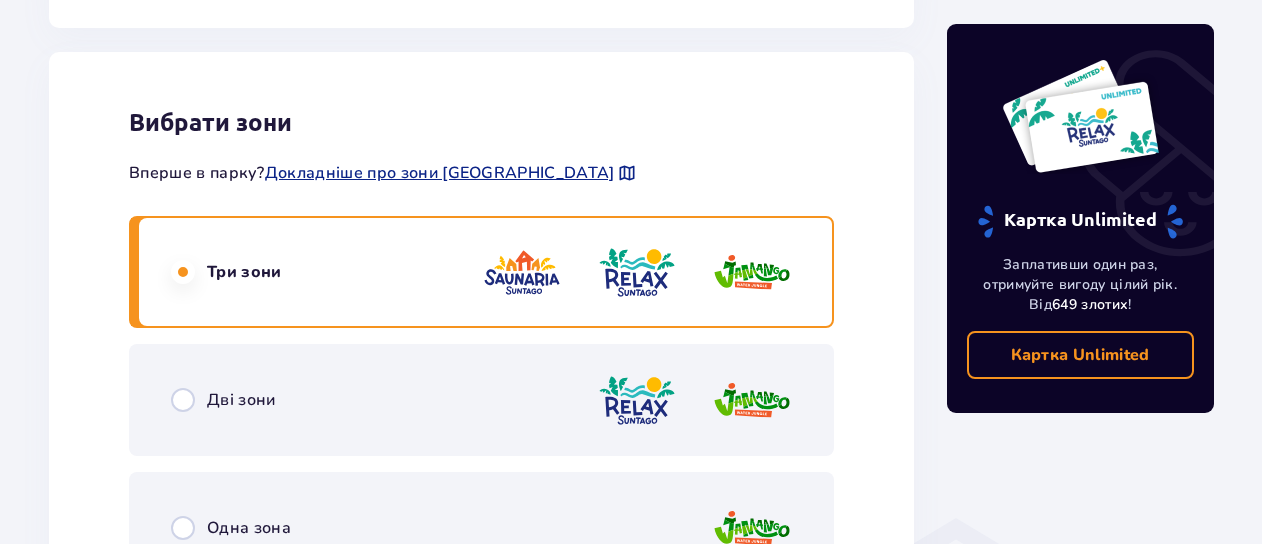 click on "Дві зони" at bounding box center (241, 400) 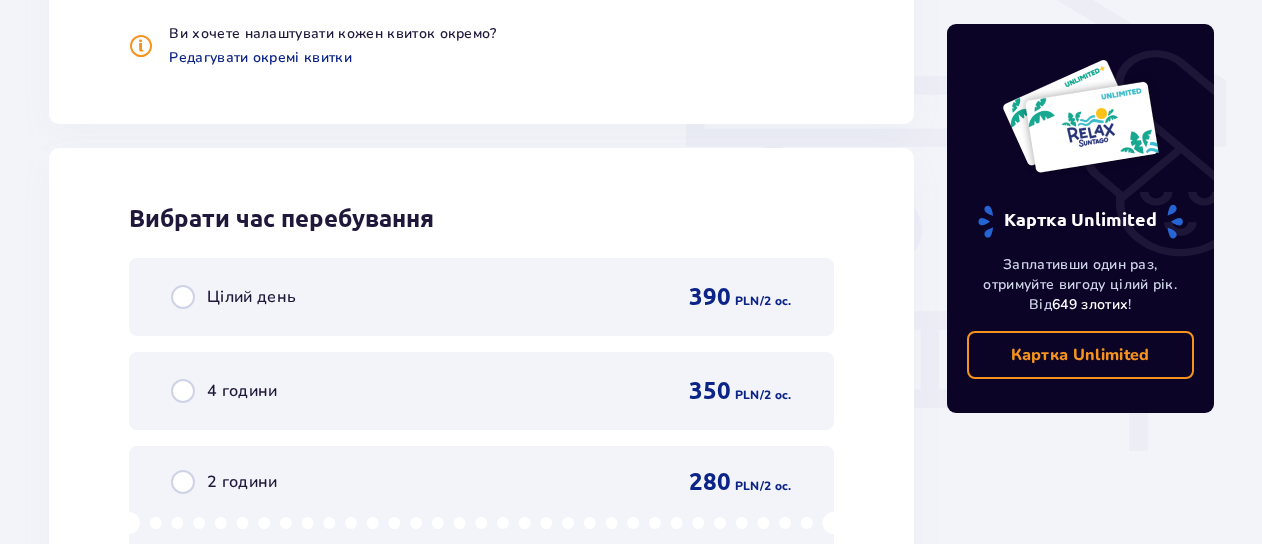 scroll, scrollTop: 1806, scrollLeft: 0, axis: vertical 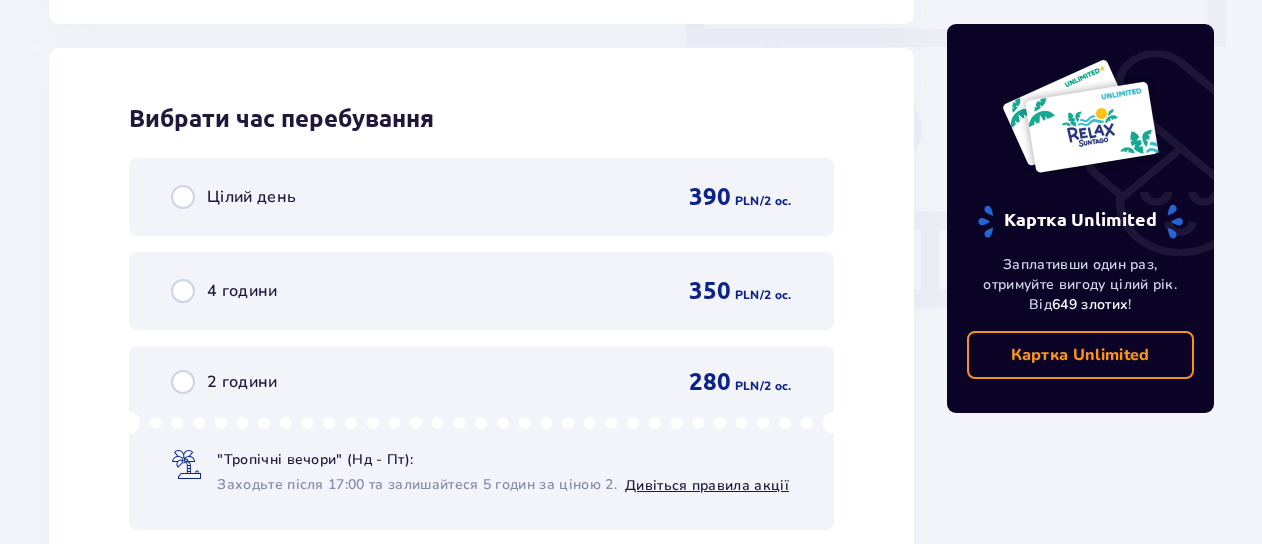 click on "350" at bounding box center (710, 291) 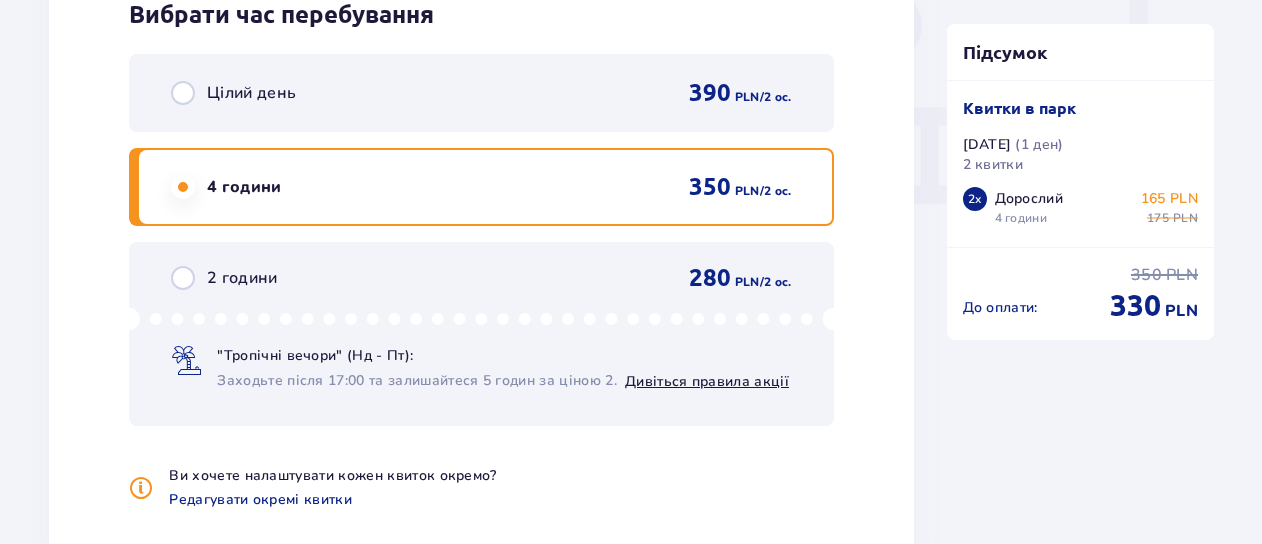 scroll, scrollTop: 1936, scrollLeft: 0, axis: vertical 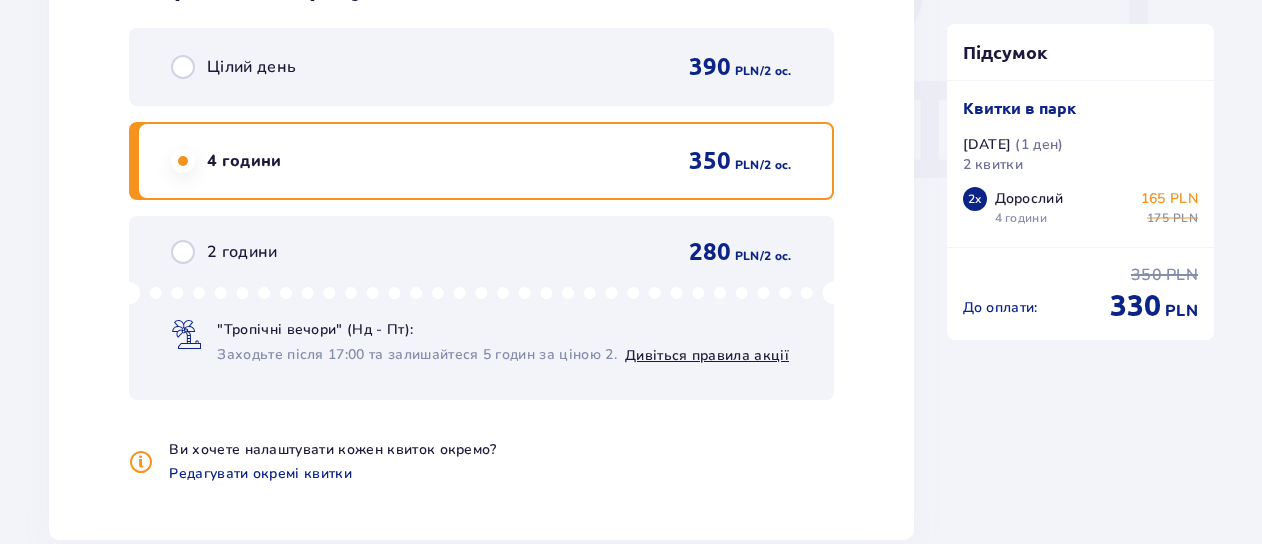 click on "330 PLN" at bounding box center [1154, 305] 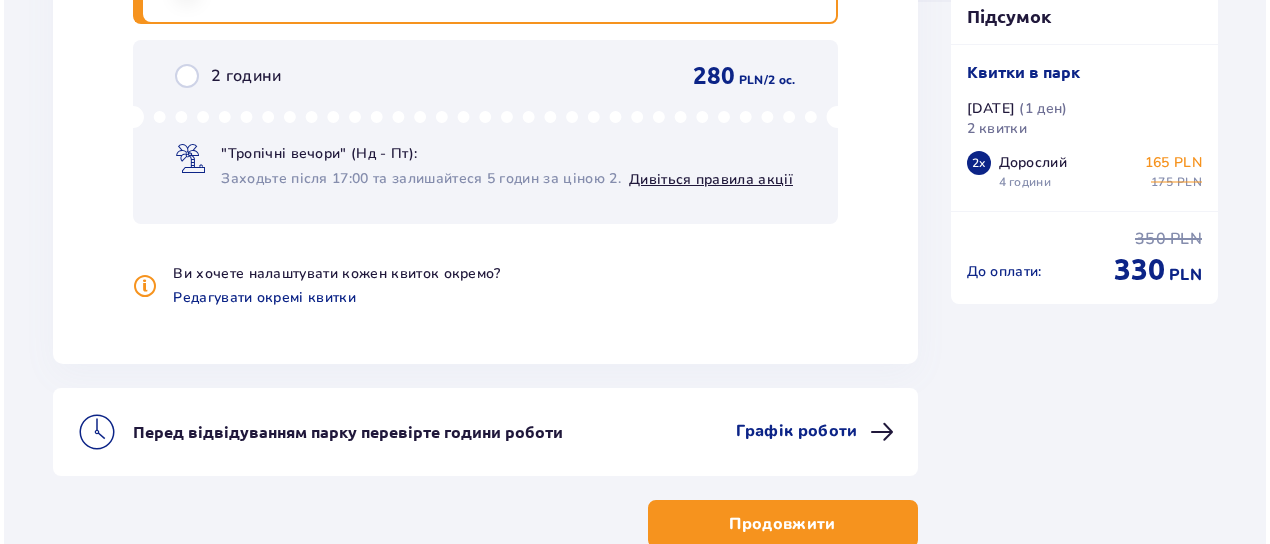 scroll, scrollTop: 2236, scrollLeft: 0, axis: vertical 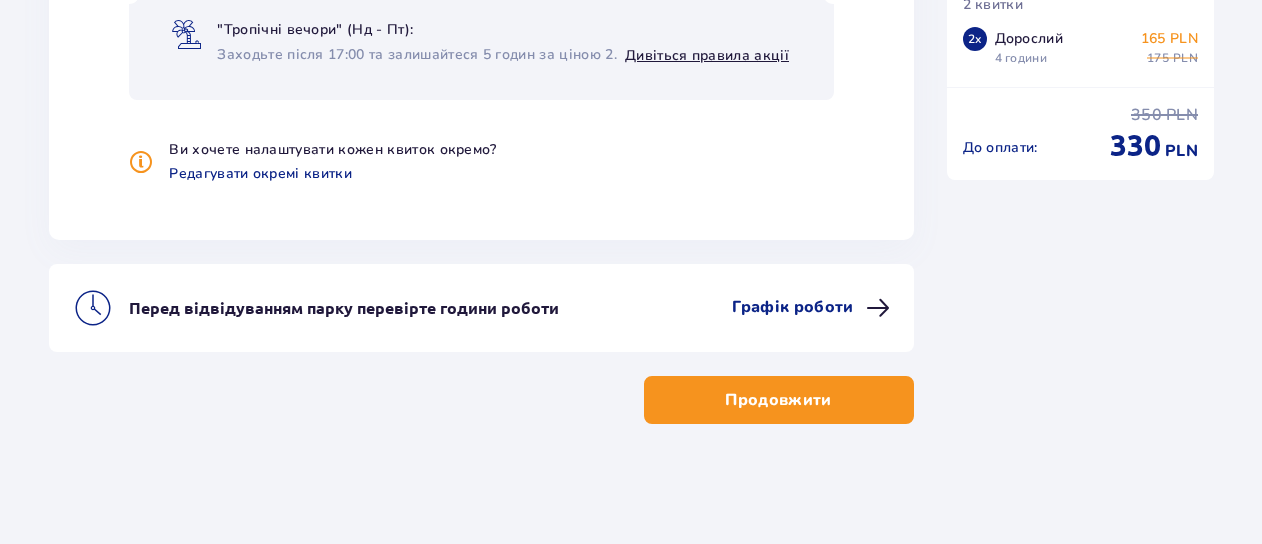 click on "Графік роботи" at bounding box center (792, 307) 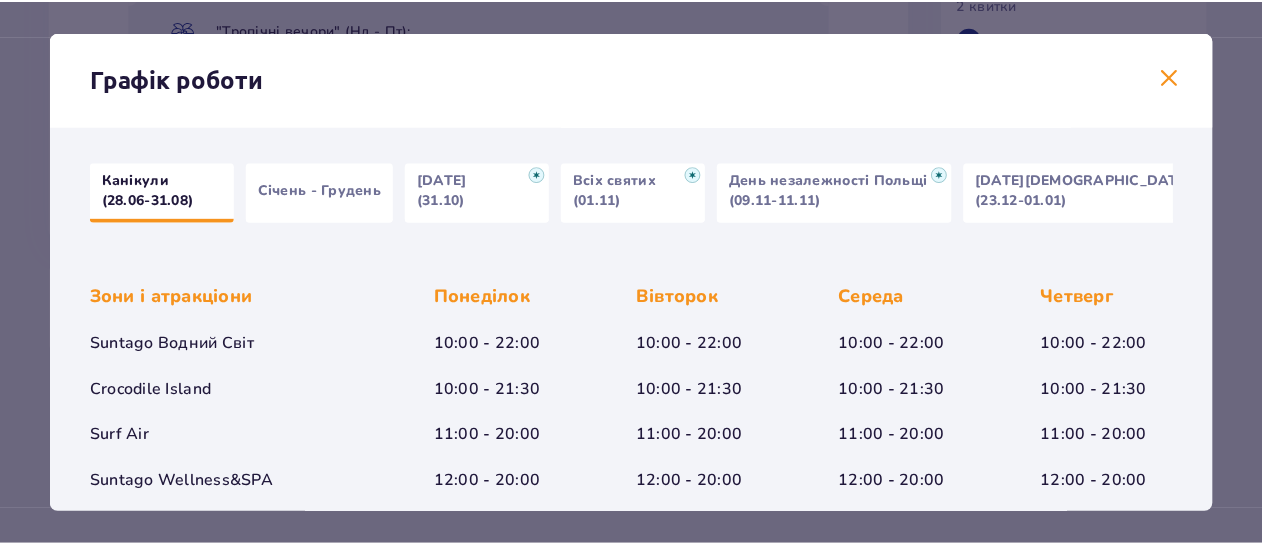scroll, scrollTop: 100, scrollLeft: 0, axis: vertical 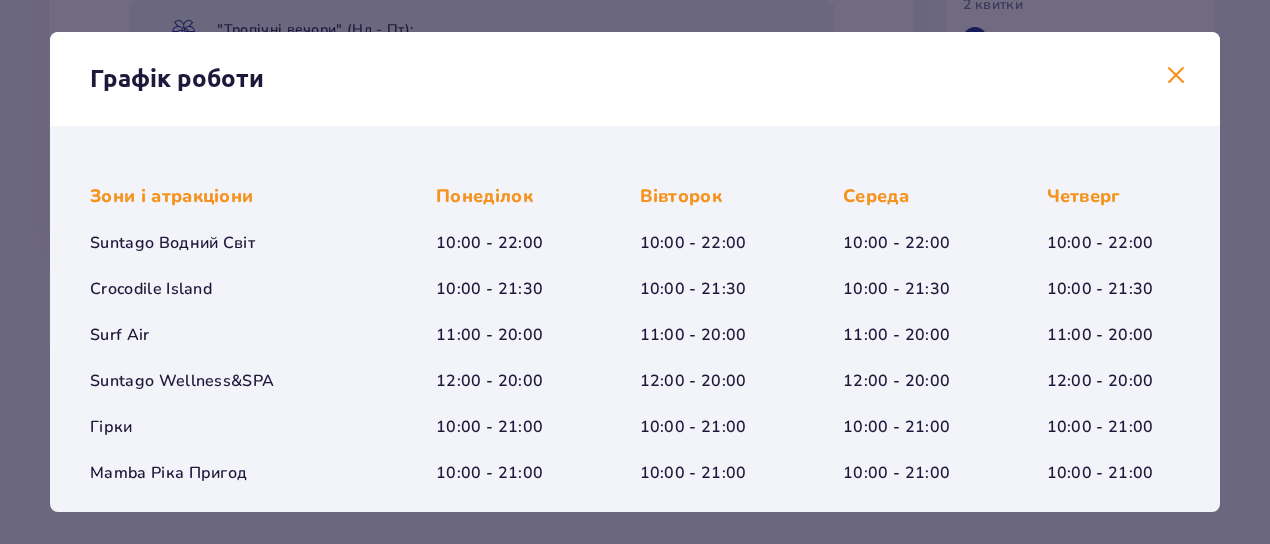 click at bounding box center [1176, 76] 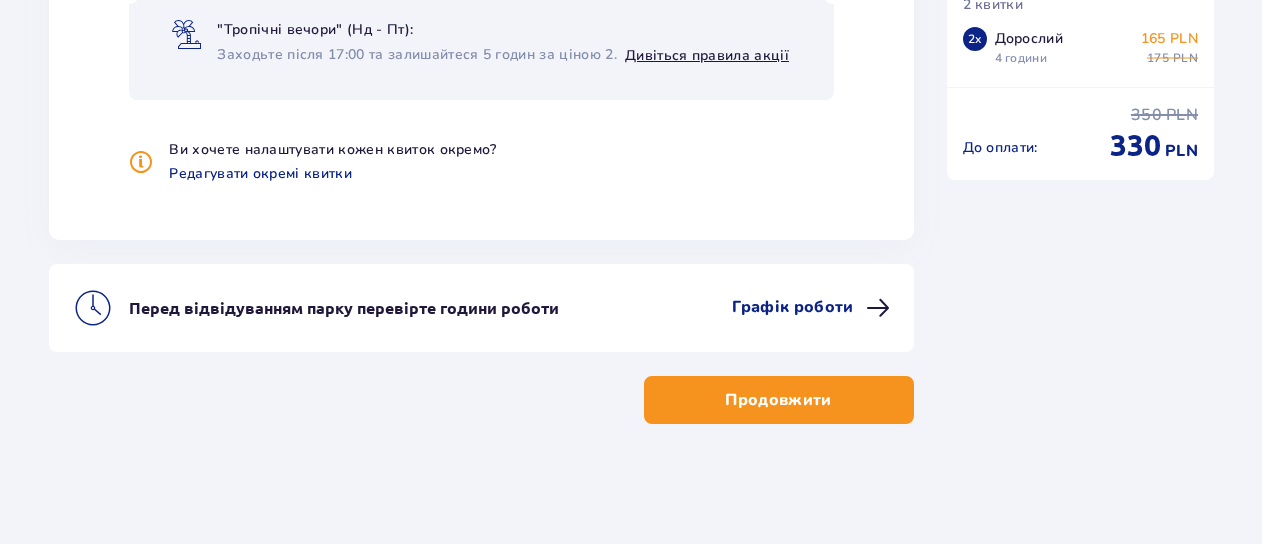 click on "Продовжити" at bounding box center [778, 400] 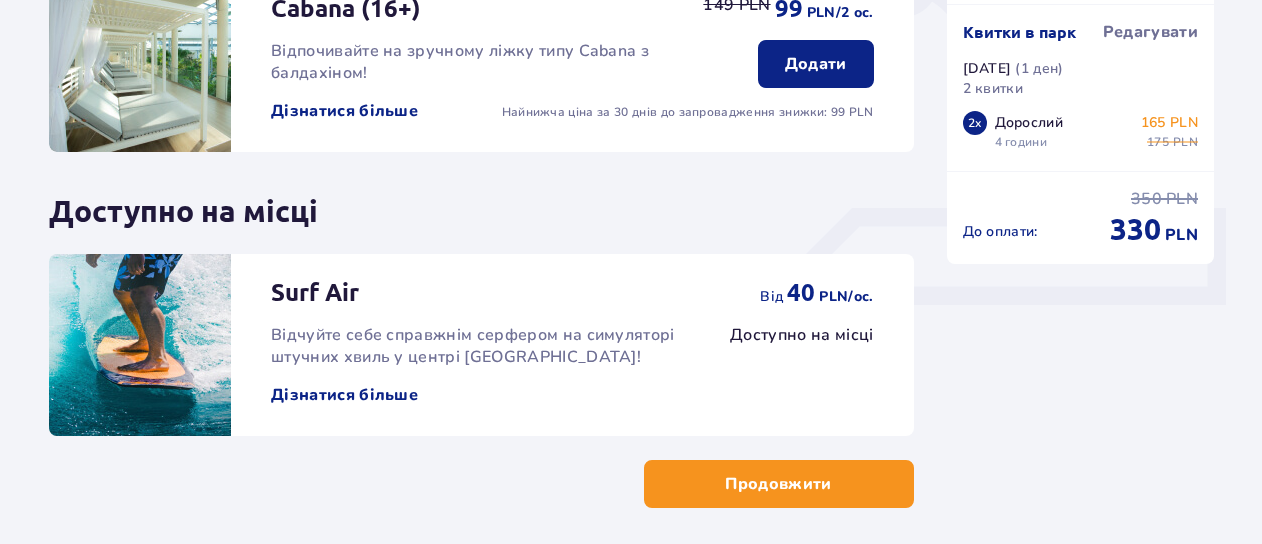 scroll, scrollTop: 812, scrollLeft: 0, axis: vertical 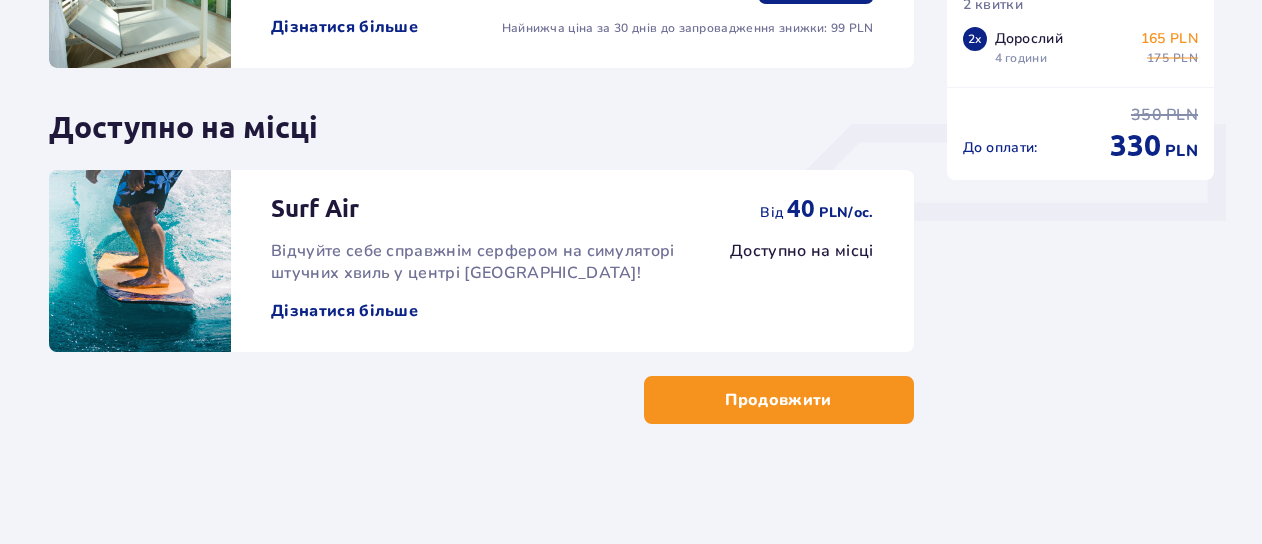 click on "Продовжити" at bounding box center [779, 400] 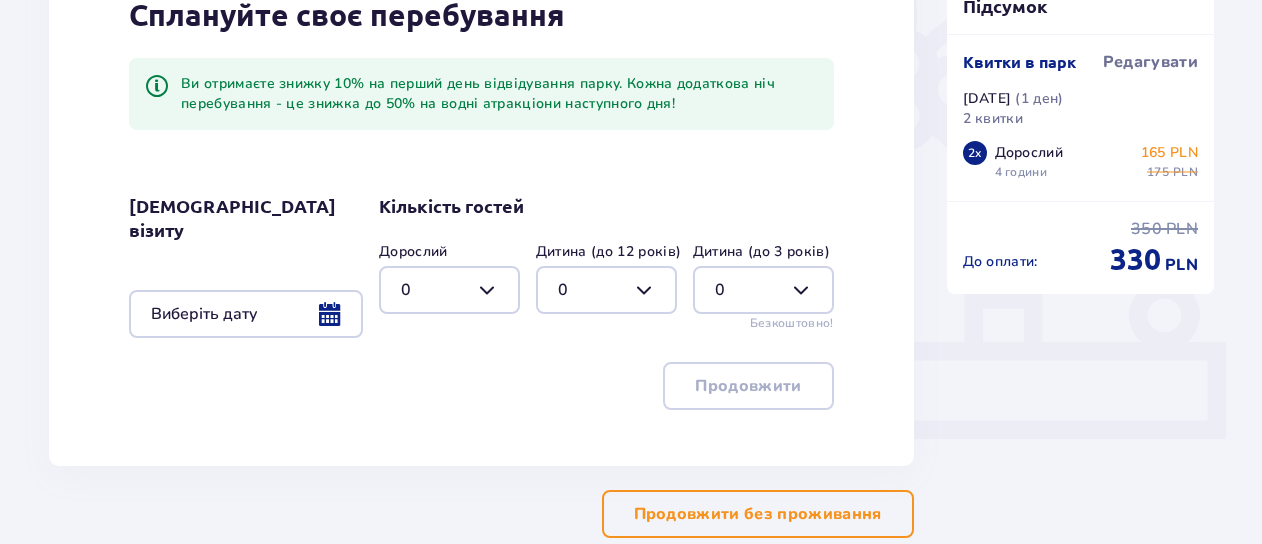 scroll, scrollTop: 600, scrollLeft: 0, axis: vertical 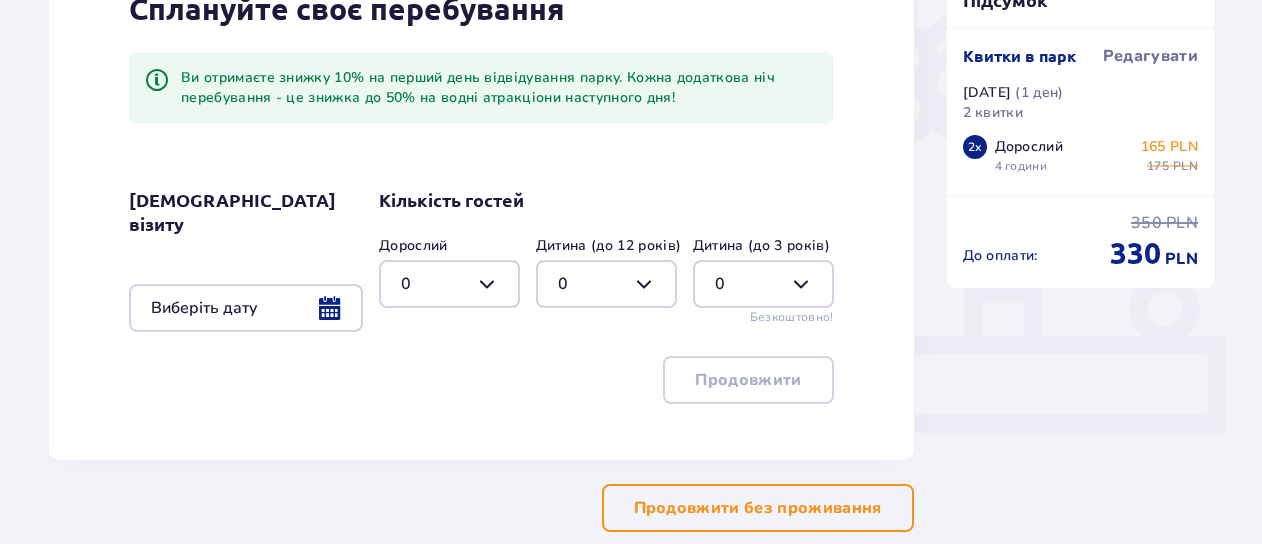 click on "Продовжити без проживання" at bounding box center [758, 508] 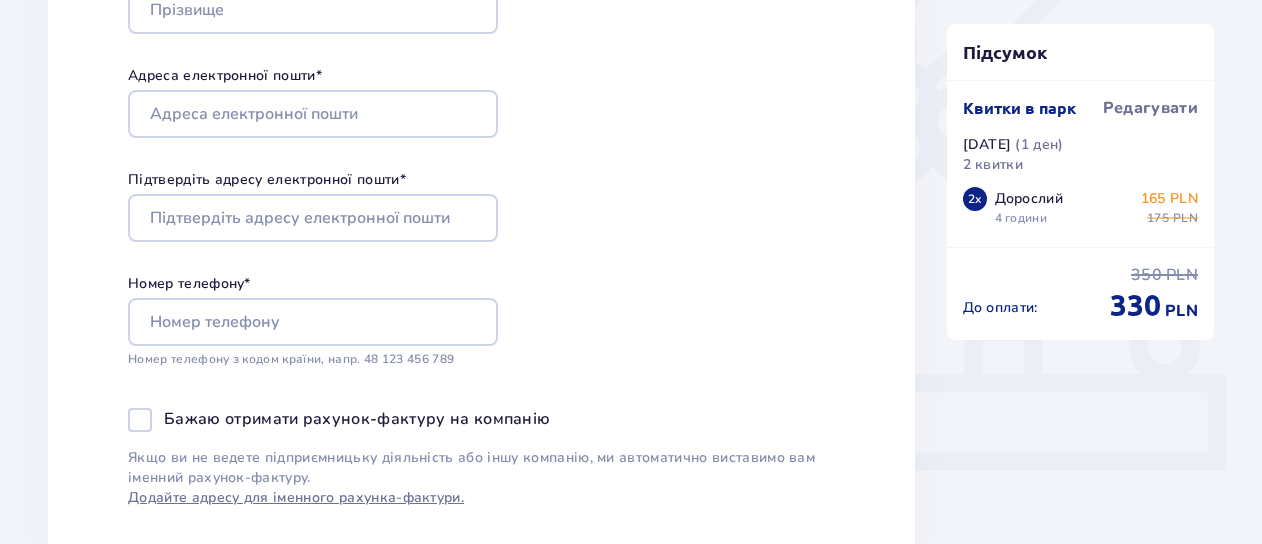 scroll, scrollTop: 500, scrollLeft: 0, axis: vertical 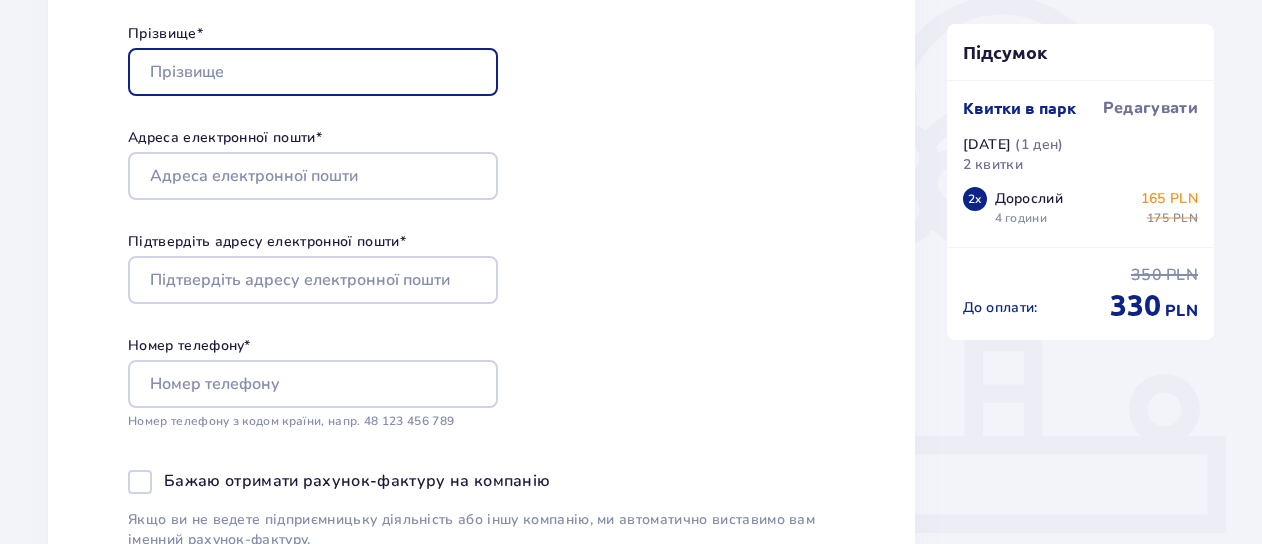 click on "Прізвище *" at bounding box center [313, 72] 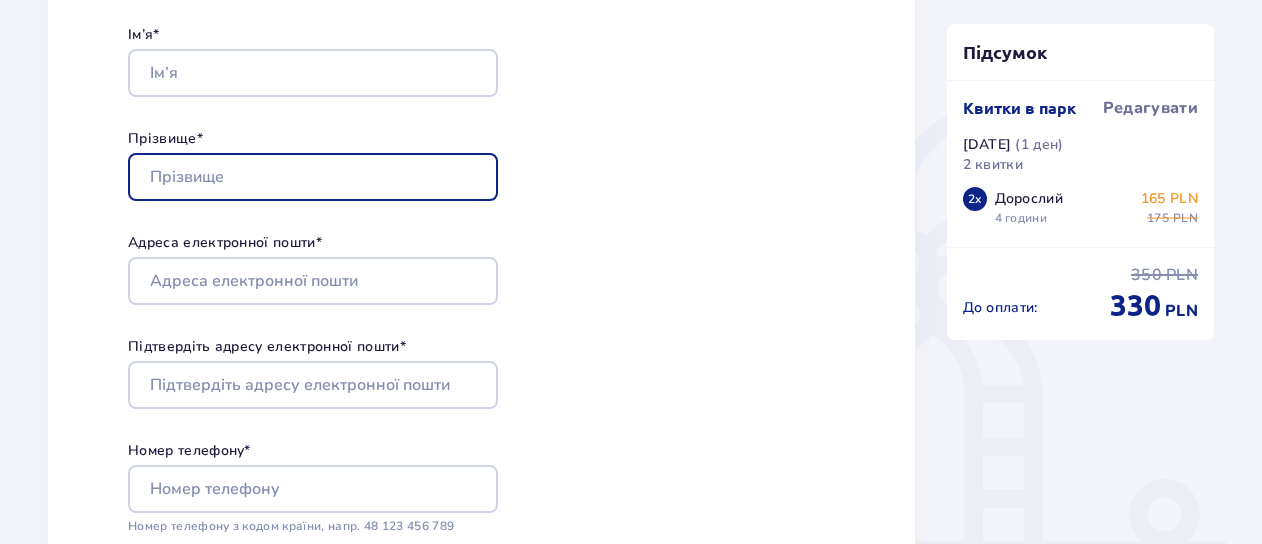 scroll, scrollTop: 300, scrollLeft: 0, axis: vertical 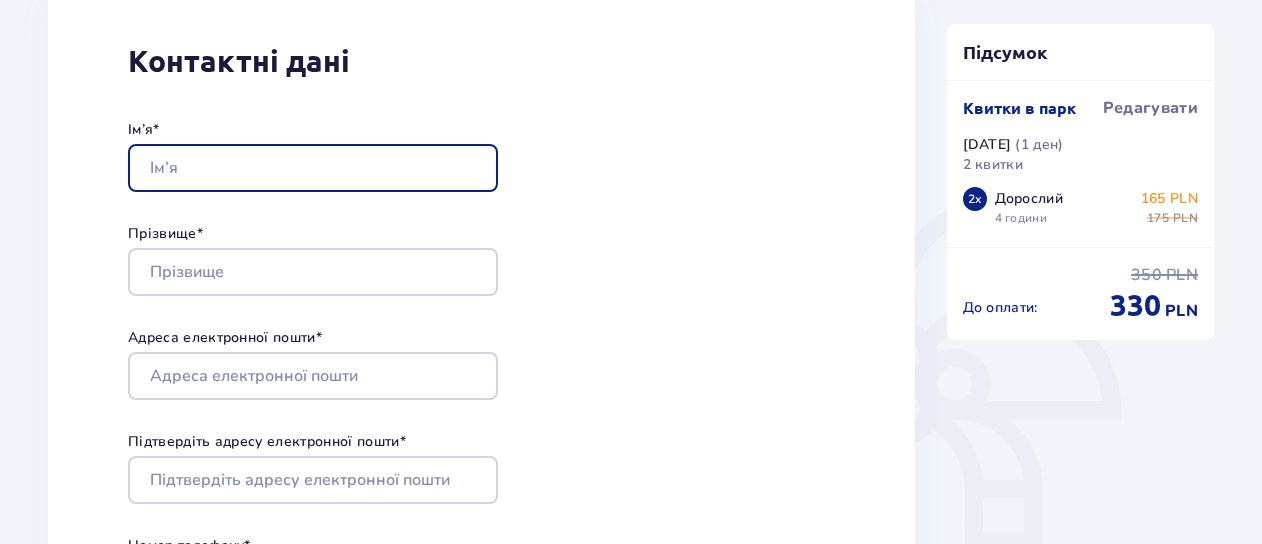 click on "Ім’я *" at bounding box center [313, 168] 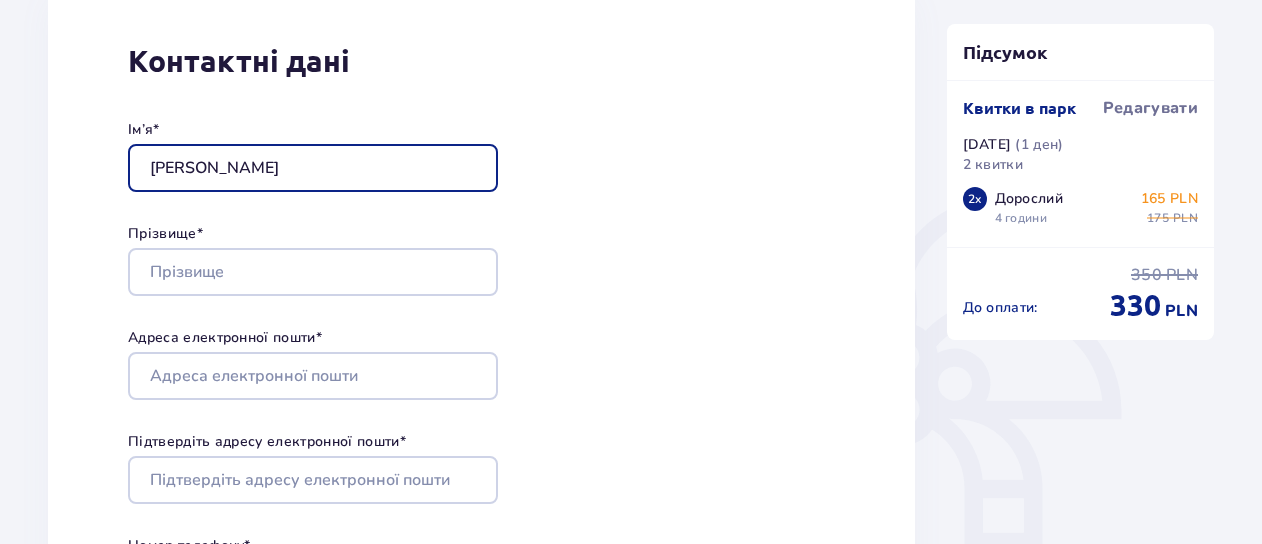drag, startPoint x: 312, startPoint y: 163, endPoint x: 231, endPoint y: 167, distance: 81.09871 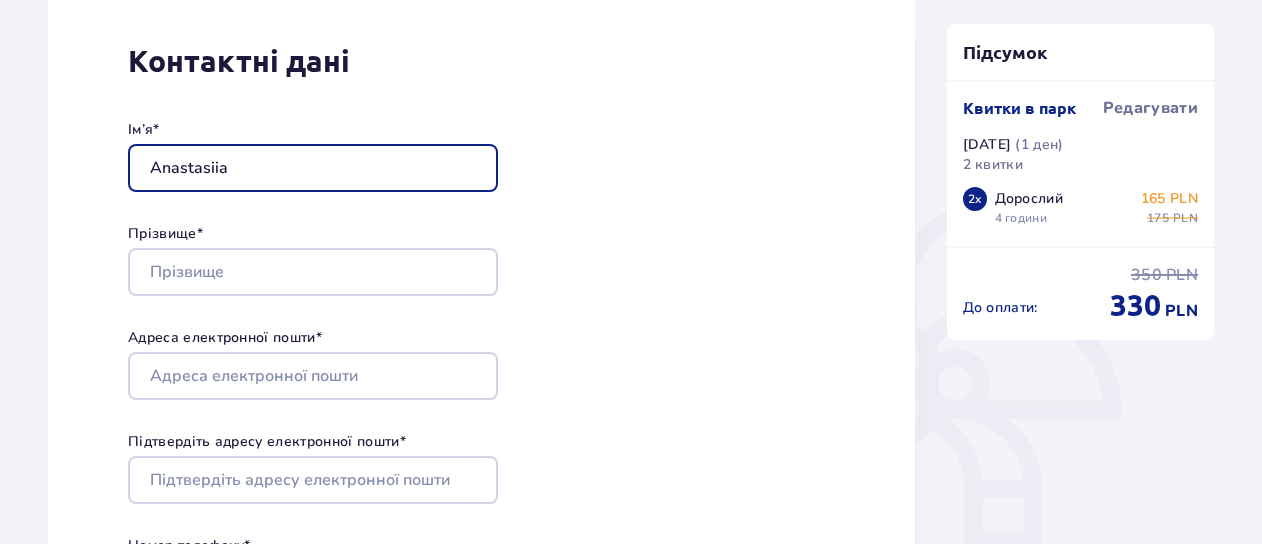 type on "Anastasiia" 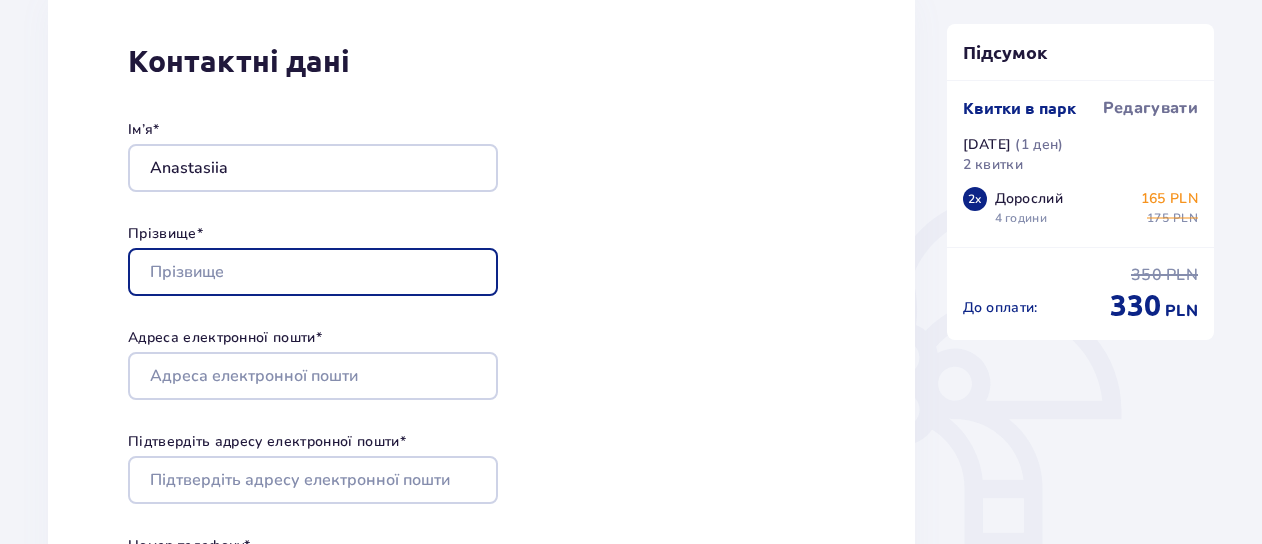 click on "Прізвище *" at bounding box center (313, 272) 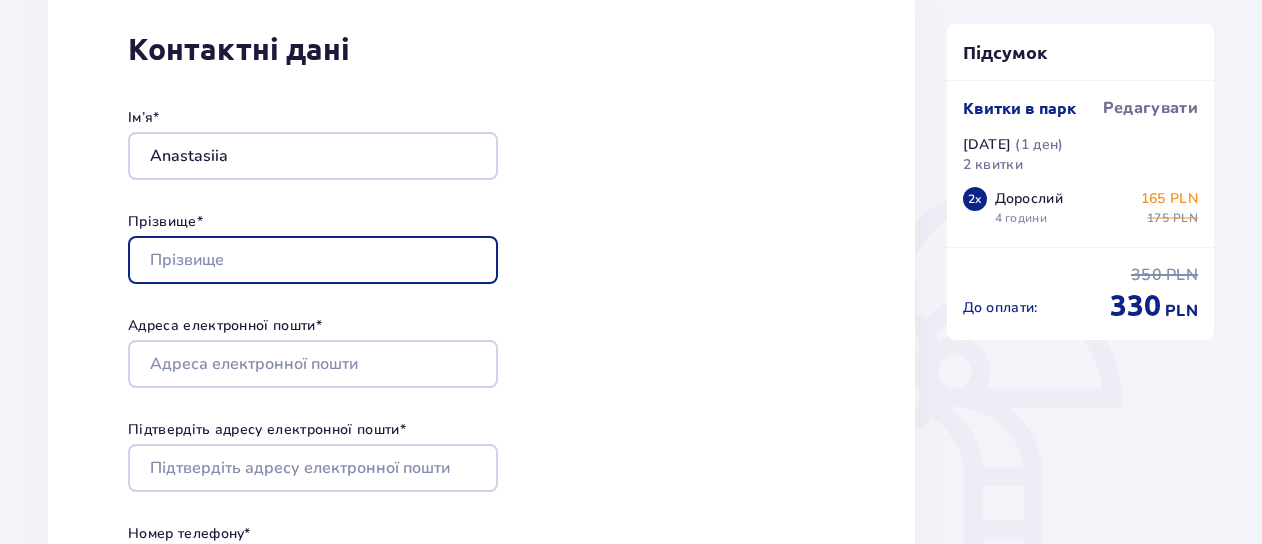 scroll, scrollTop: 104, scrollLeft: 0, axis: vertical 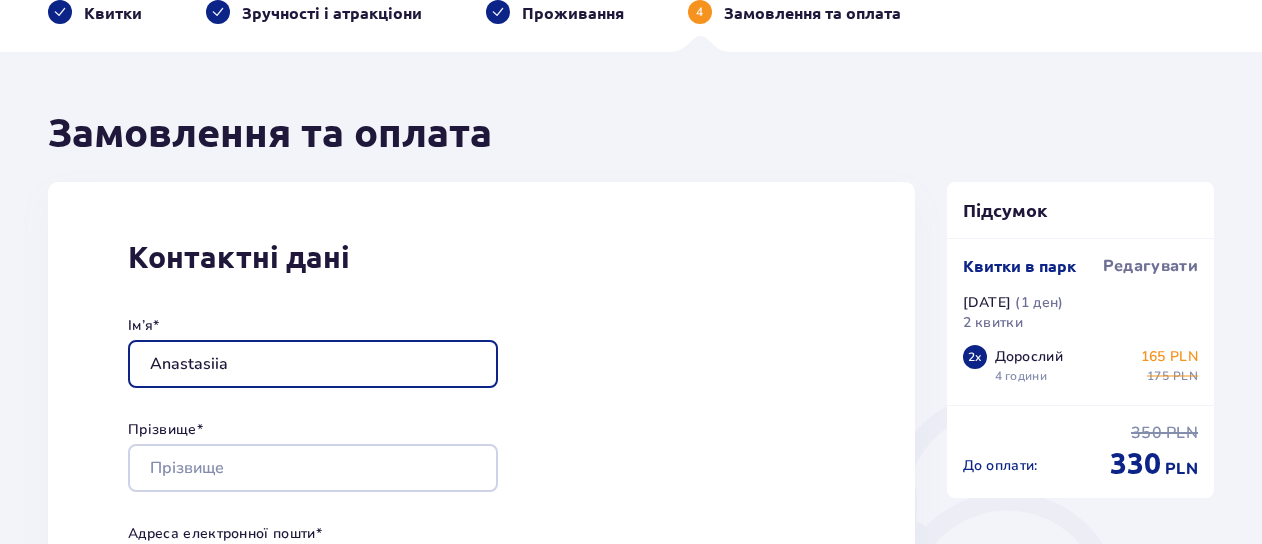 click on "Anastasiia" at bounding box center (313, 364) 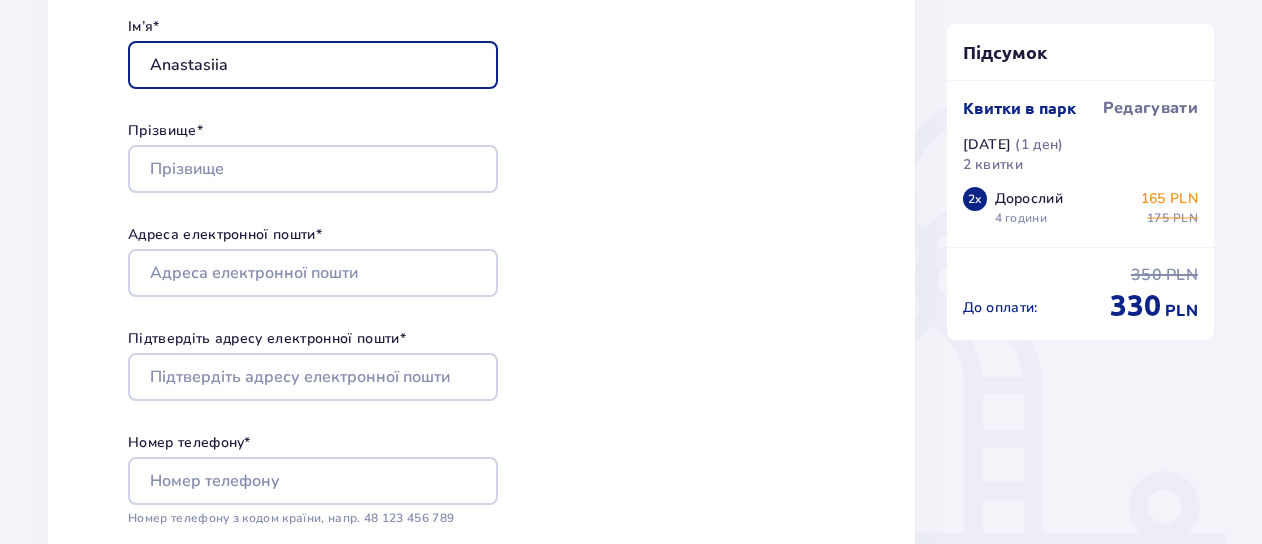 scroll, scrollTop: 404, scrollLeft: 0, axis: vertical 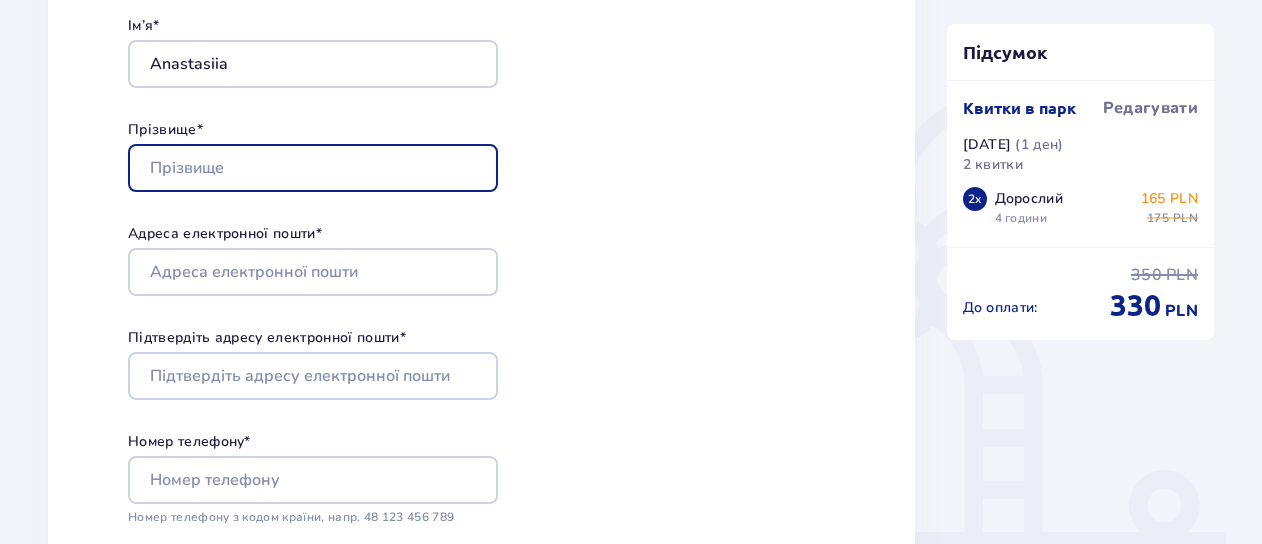 click on "Прізвище *" at bounding box center [313, 168] 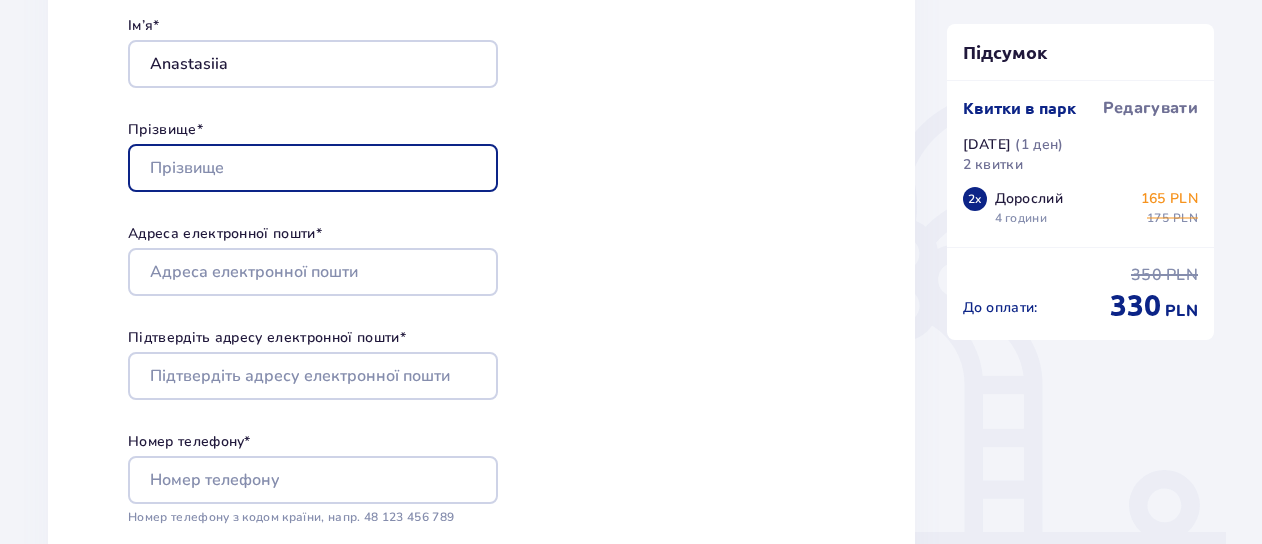 type on "д" 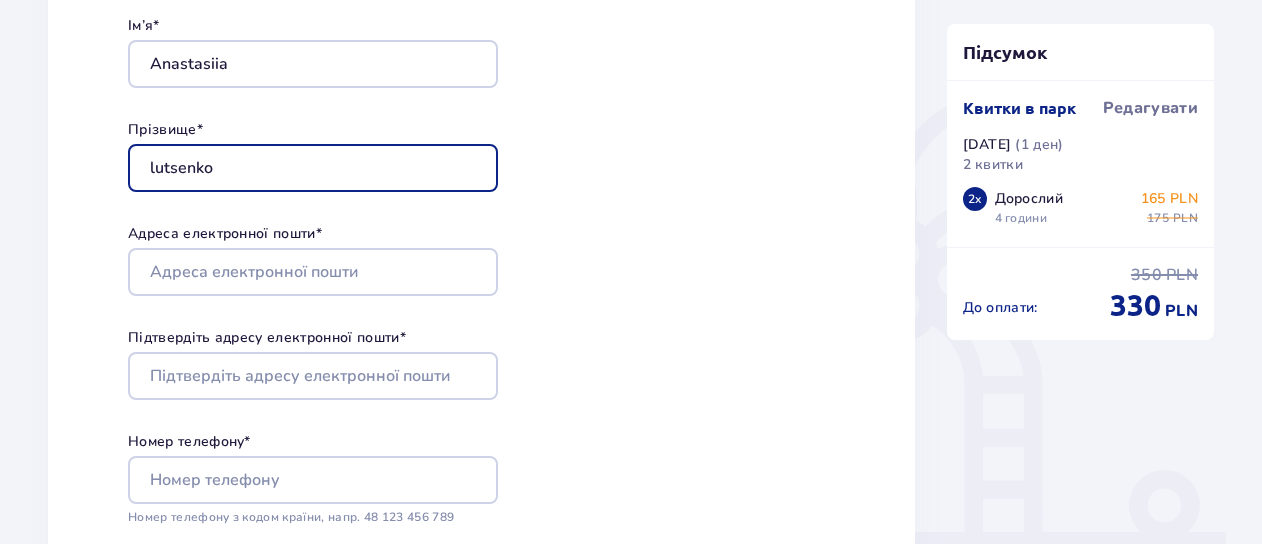 type on "lutsenko" 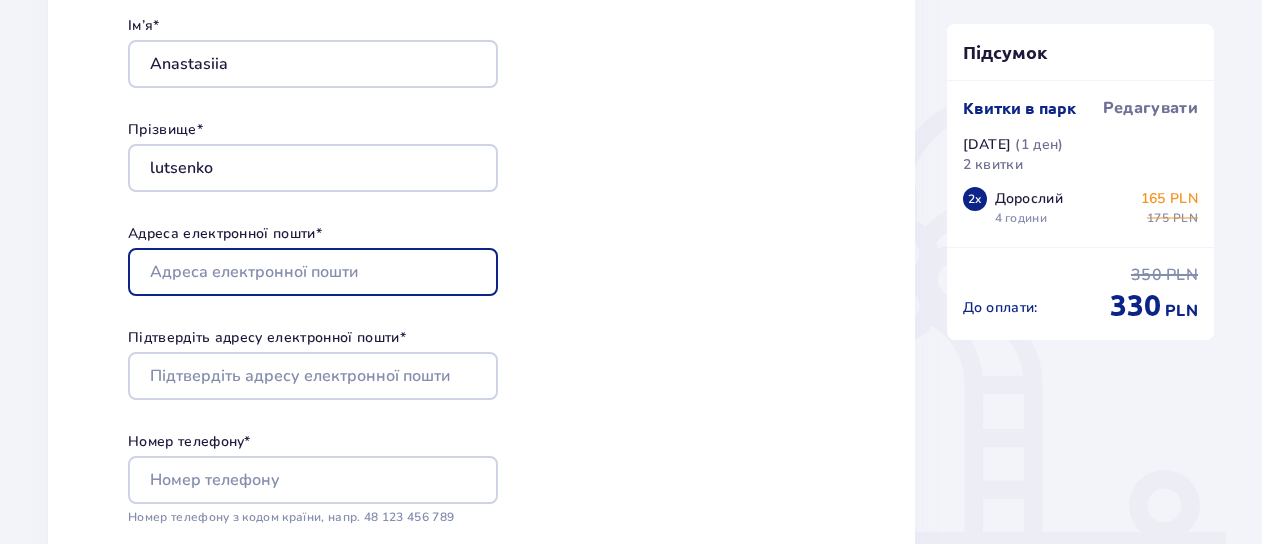 click on "Адреса електронної пошти *" at bounding box center (313, 272) 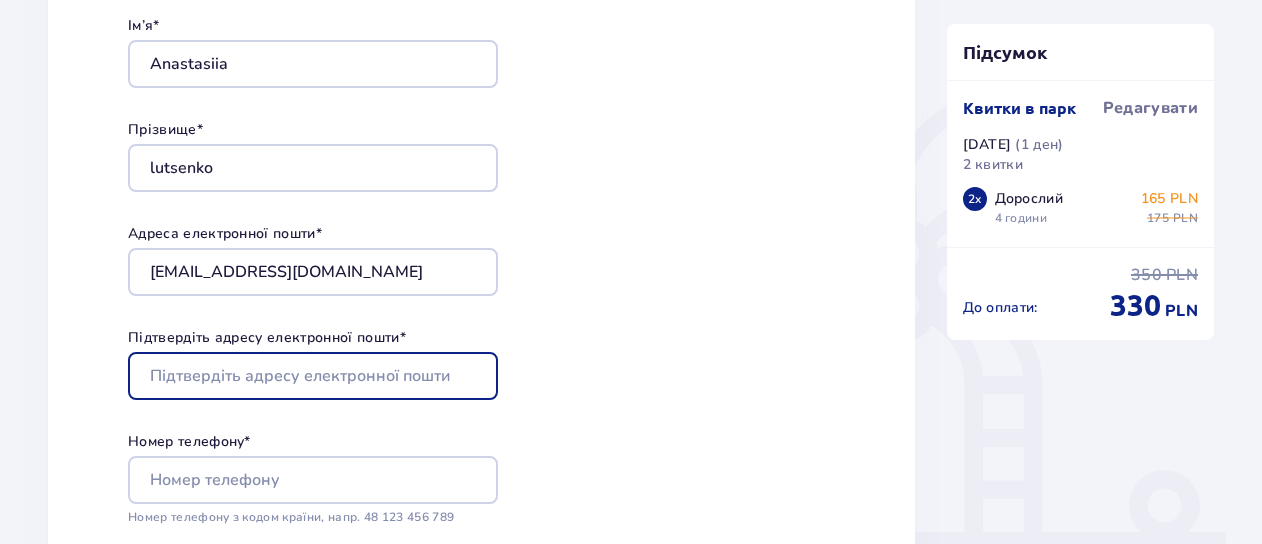 click on "Підтвердіть адресу електронної пошти *" at bounding box center (313, 376) 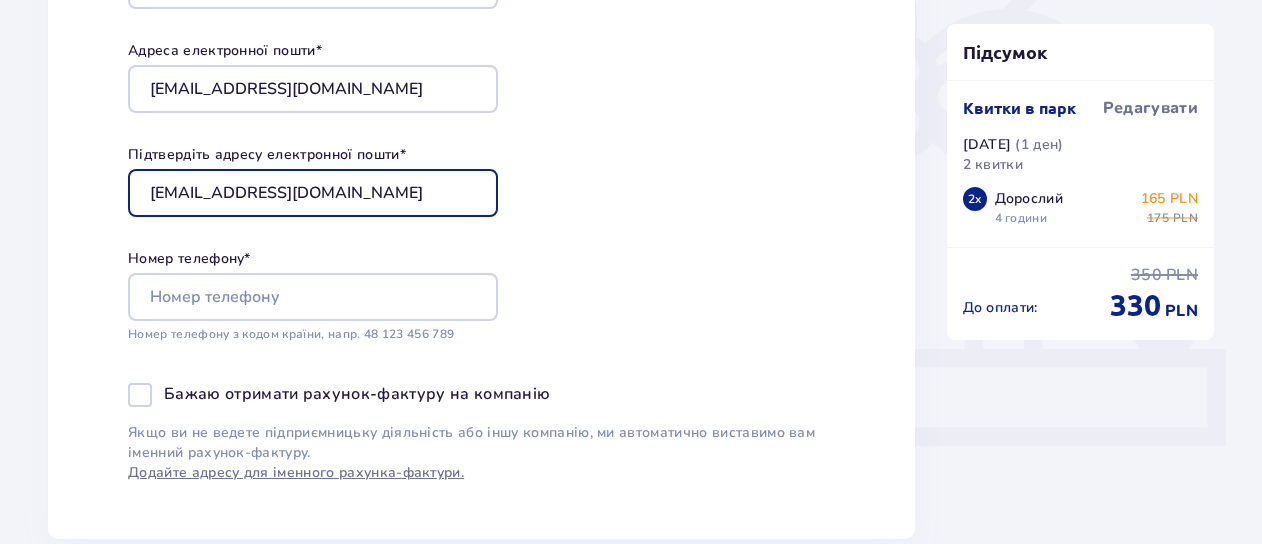 scroll, scrollTop: 604, scrollLeft: 0, axis: vertical 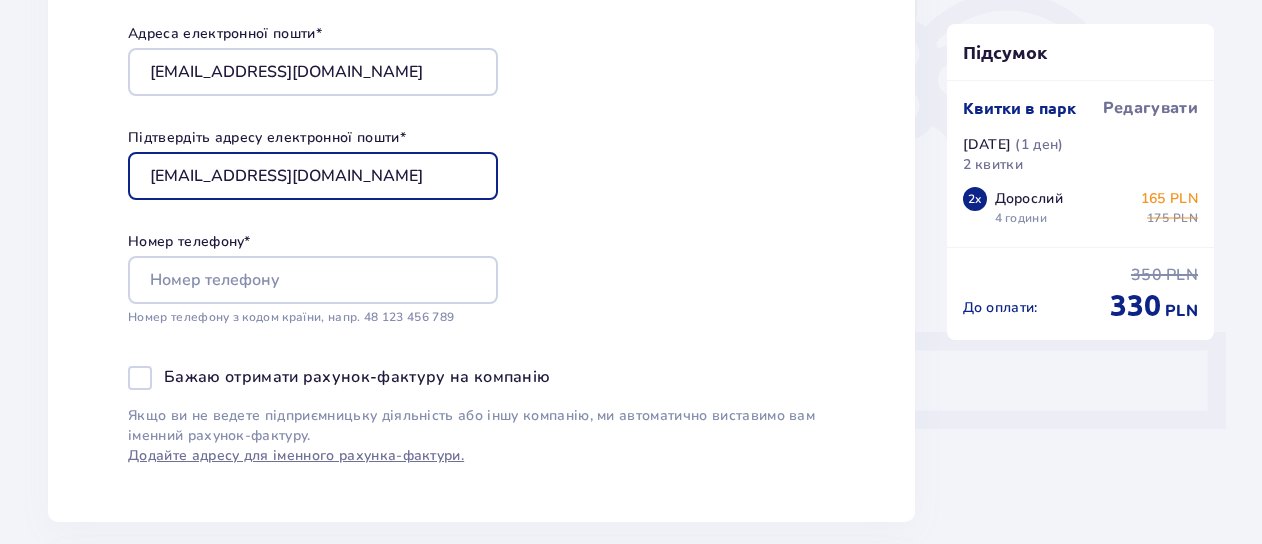 type on "[EMAIL_ADDRESS][DOMAIN_NAME]" 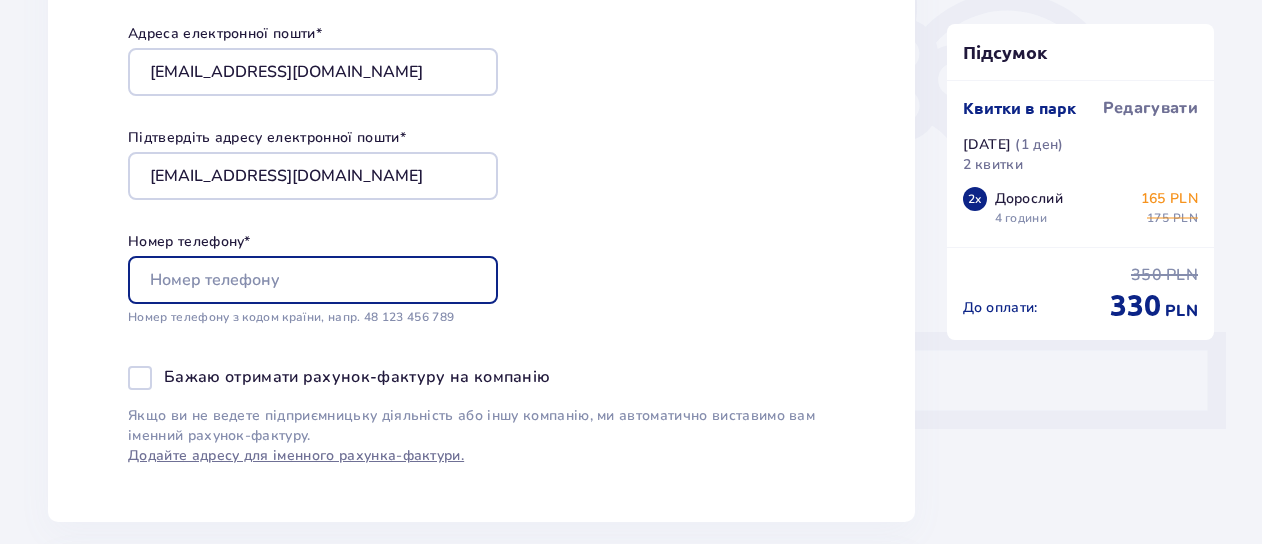 click on "Номер телефону *" at bounding box center (313, 280) 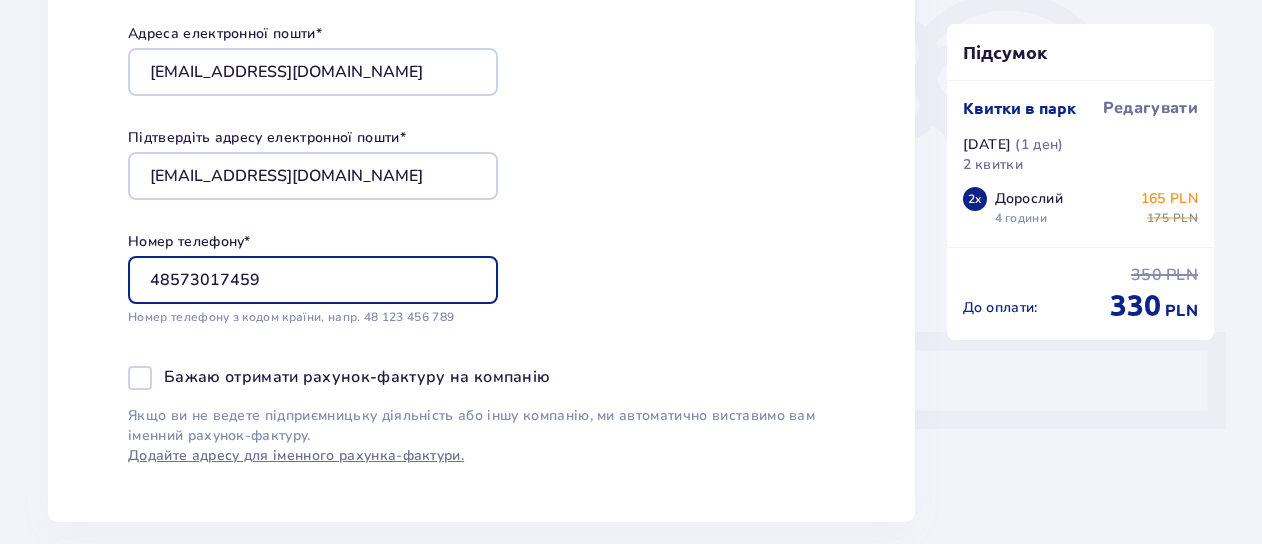 type on "48573017459" 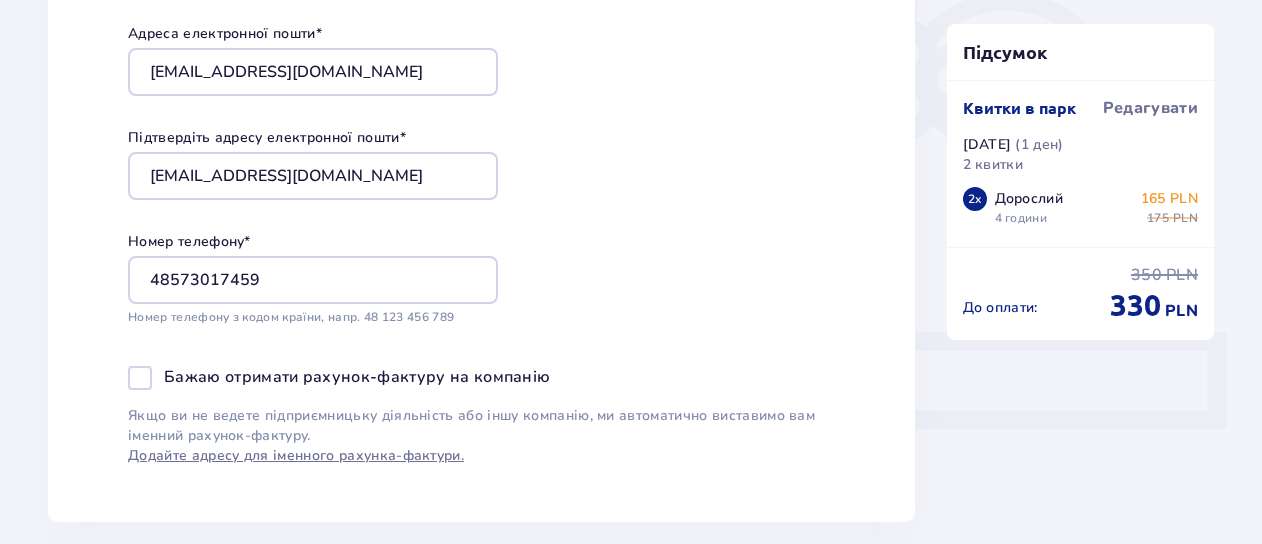 click on "Якщо ви не ведете підприємницьку діяльність або іншу компанію, ми автоматично виставимо вам іменний рахунок-фактуру. Додайте адресу для іменного рахунка-фактури." at bounding box center (481, 436) 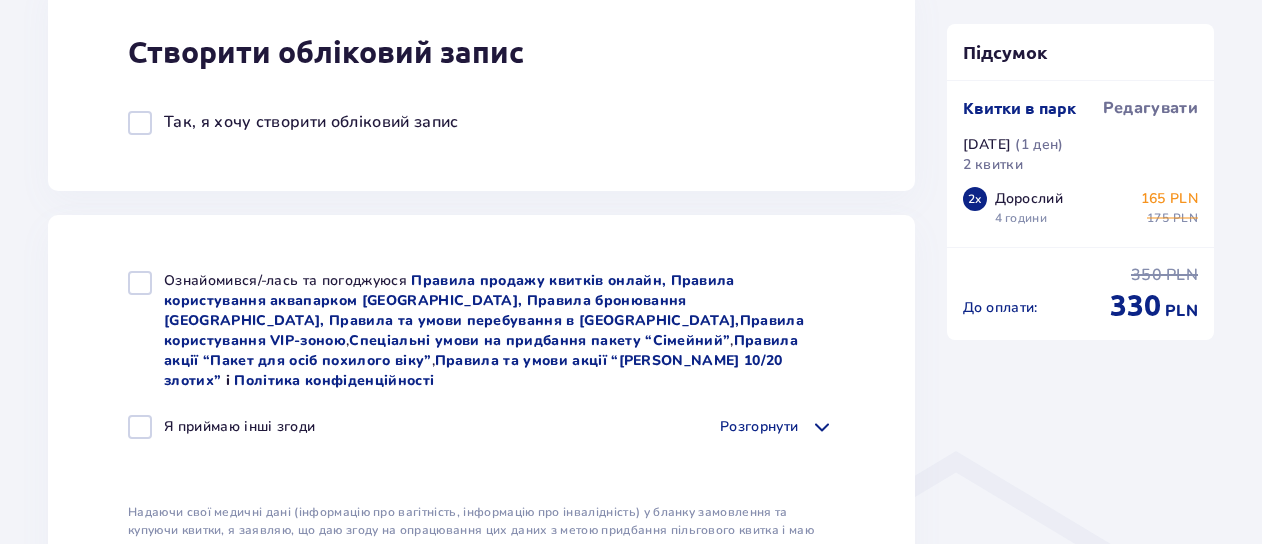 scroll, scrollTop: 1204, scrollLeft: 0, axis: vertical 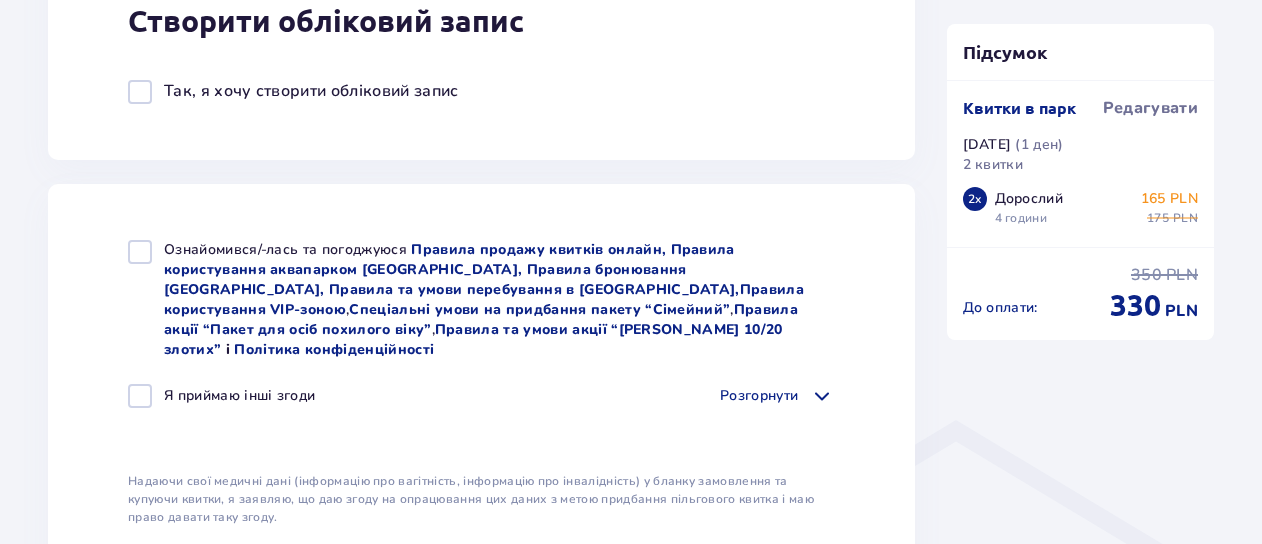 click at bounding box center [140, 252] 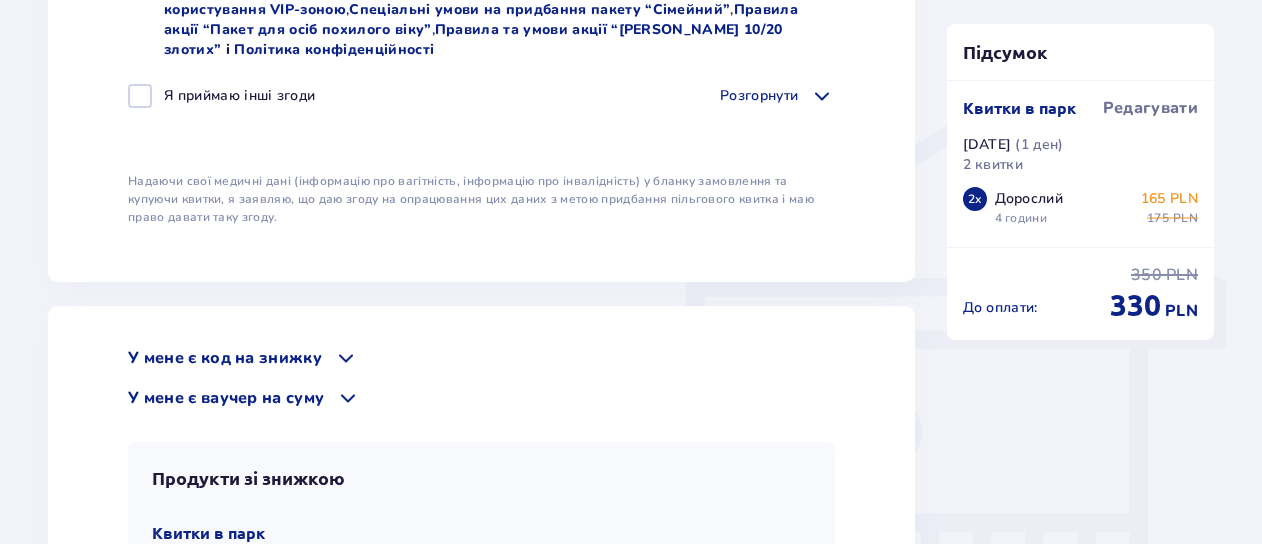 scroll, scrollTop: 1604, scrollLeft: 0, axis: vertical 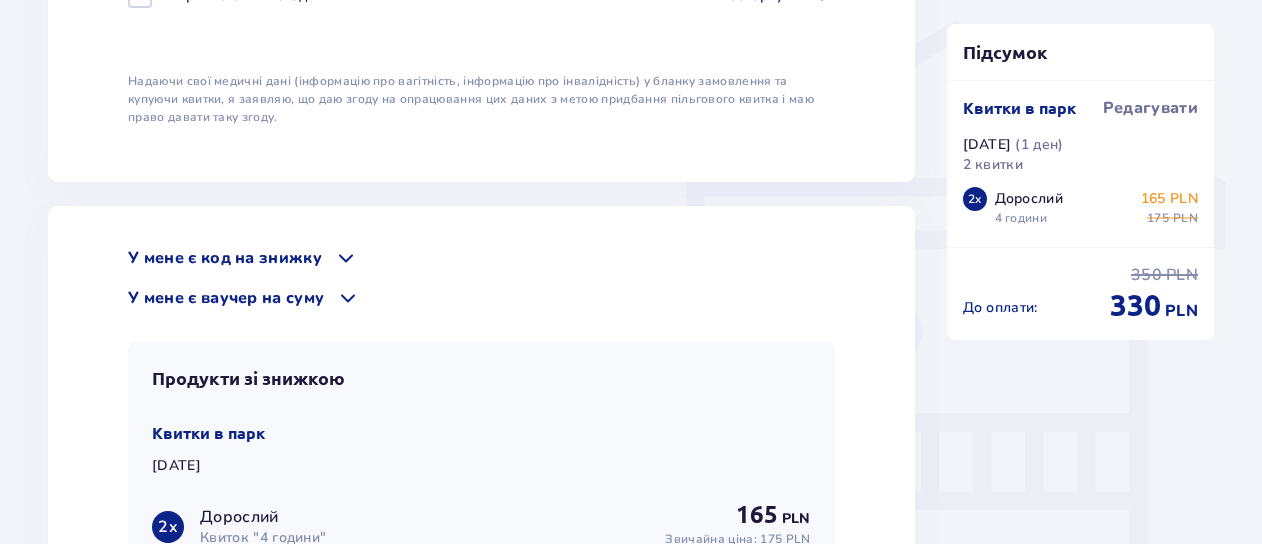 click at bounding box center (348, 298) 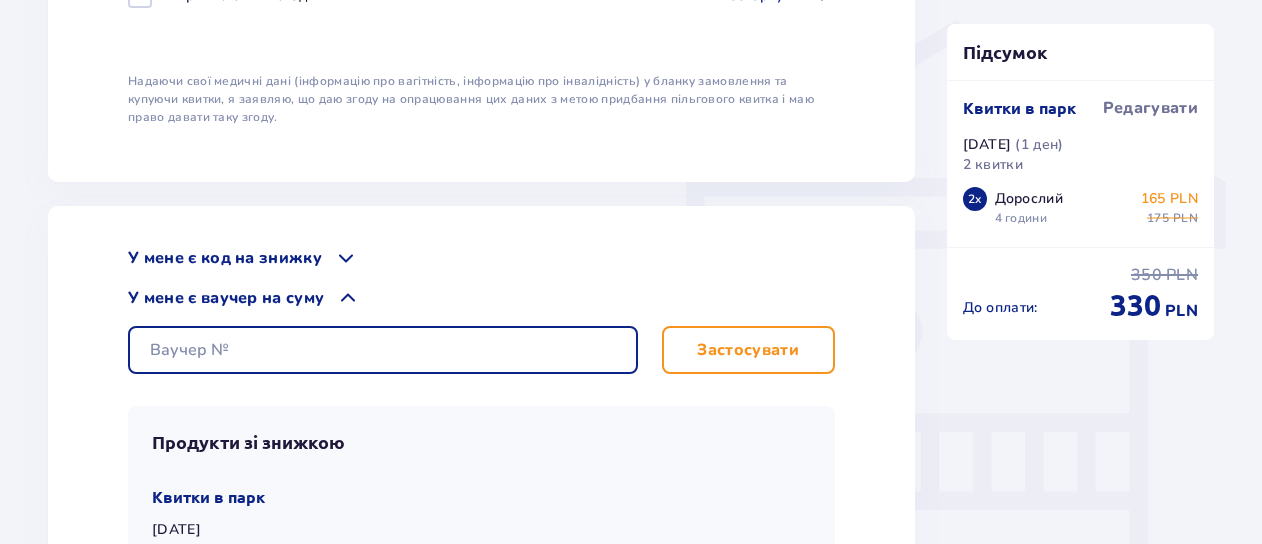 click at bounding box center [383, 350] 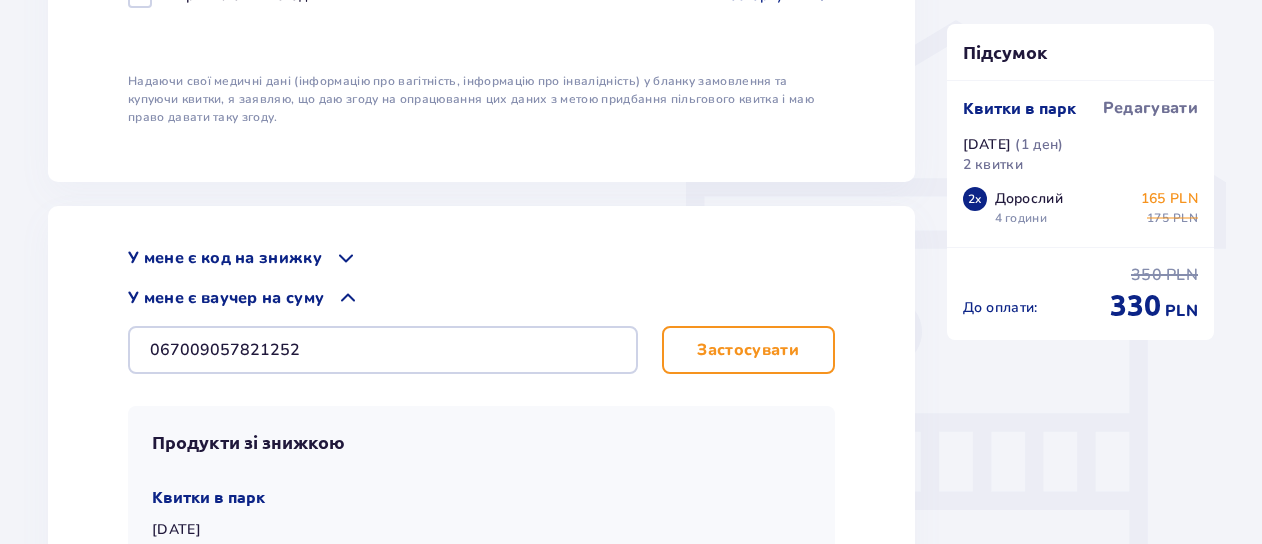 click on "Застосувати" at bounding box center (748, 350) 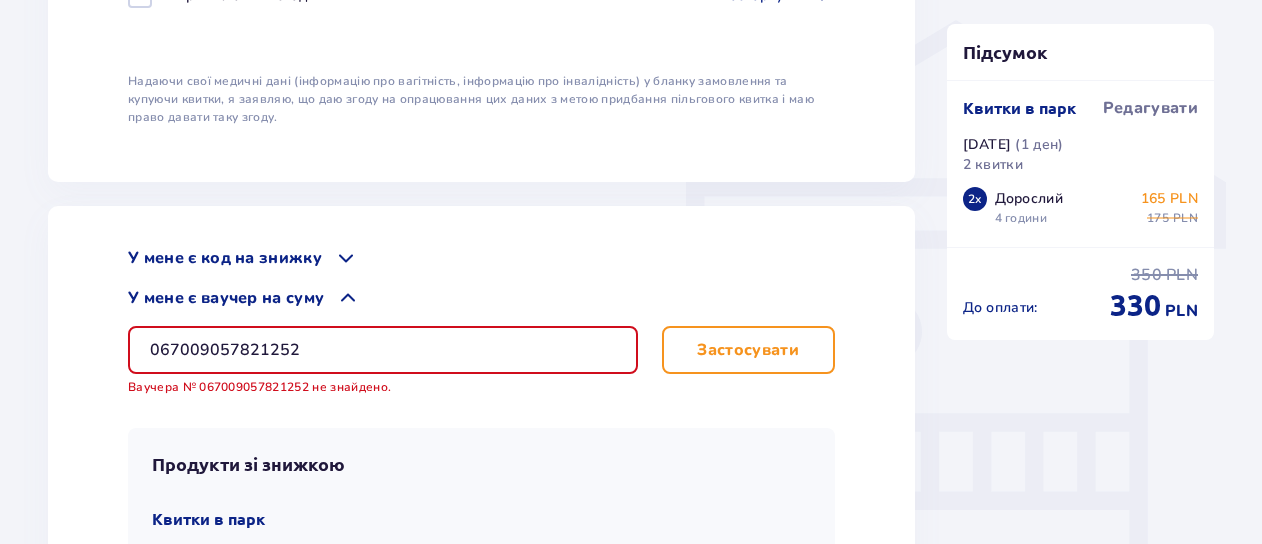 click on "067009057821252" at bounding box center [383, 350] 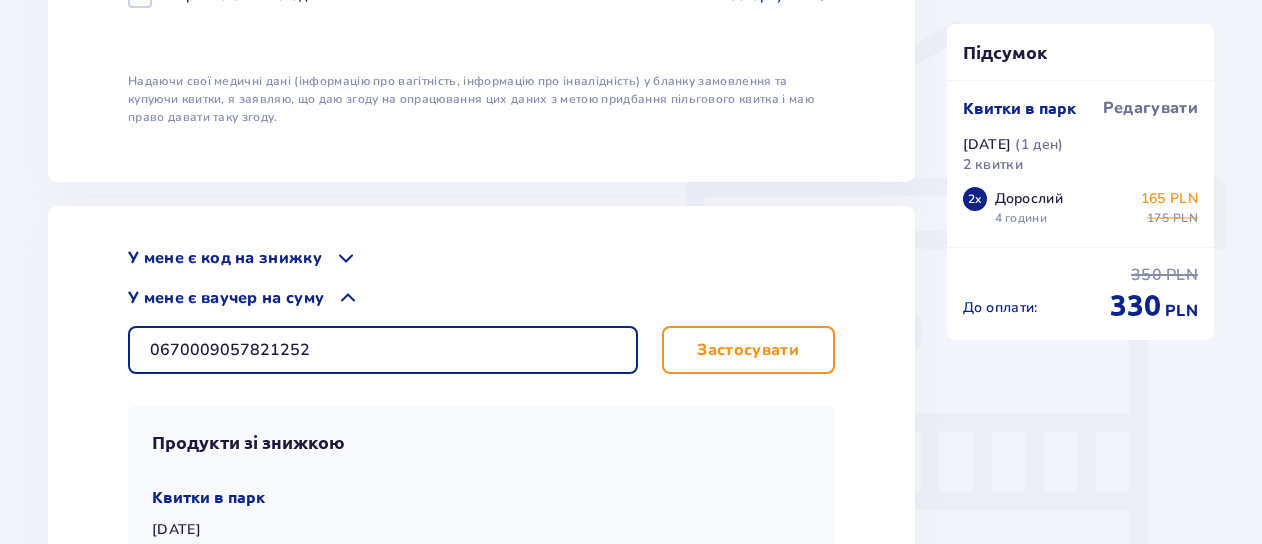 type on "0670009057821252" 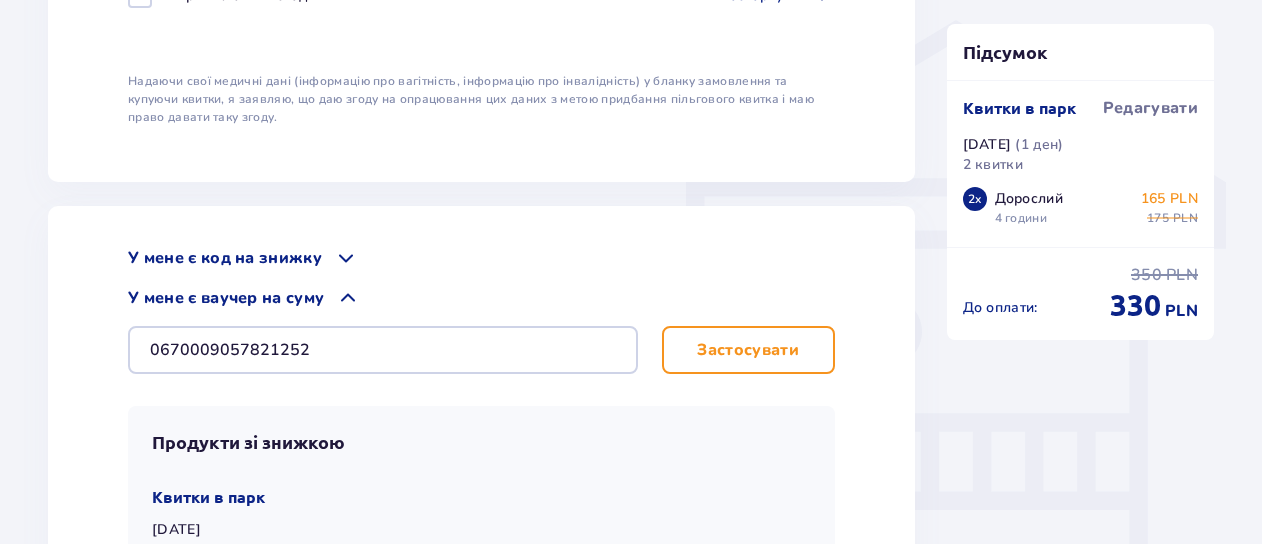 click on "Застосувати" at bounding box center (748, 350) 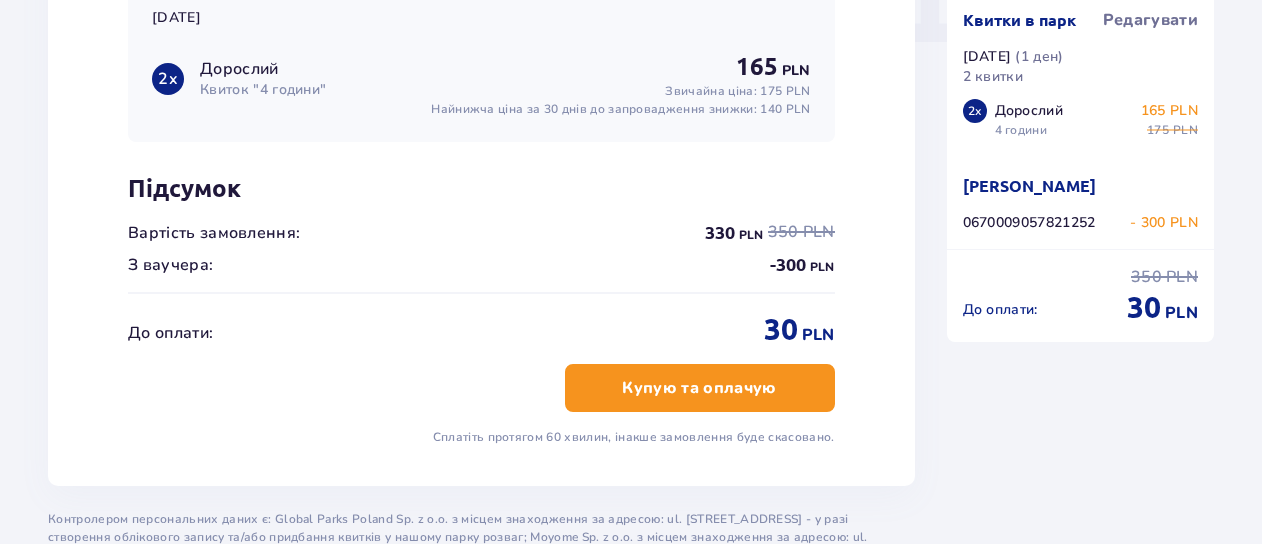 scroll, scrollTop: 2104, scrollLeft: 0, axis: vertical 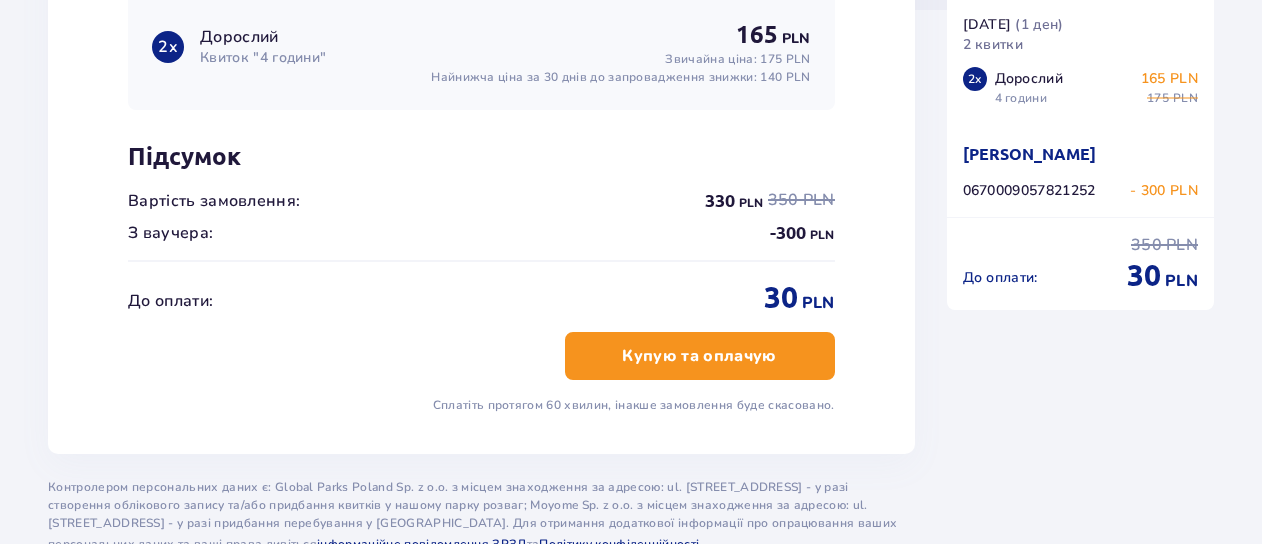 click on "Купую та оплачую" at bounding box center [699, 356] 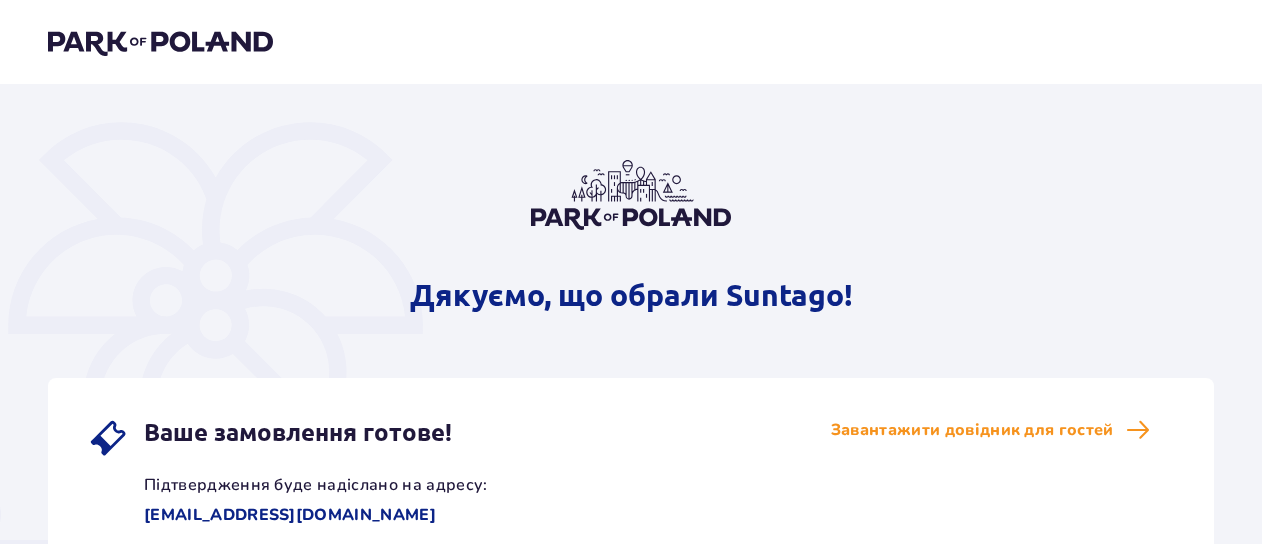 scroll, scrollTop: 0, scrollLeft: 0, axis: both 